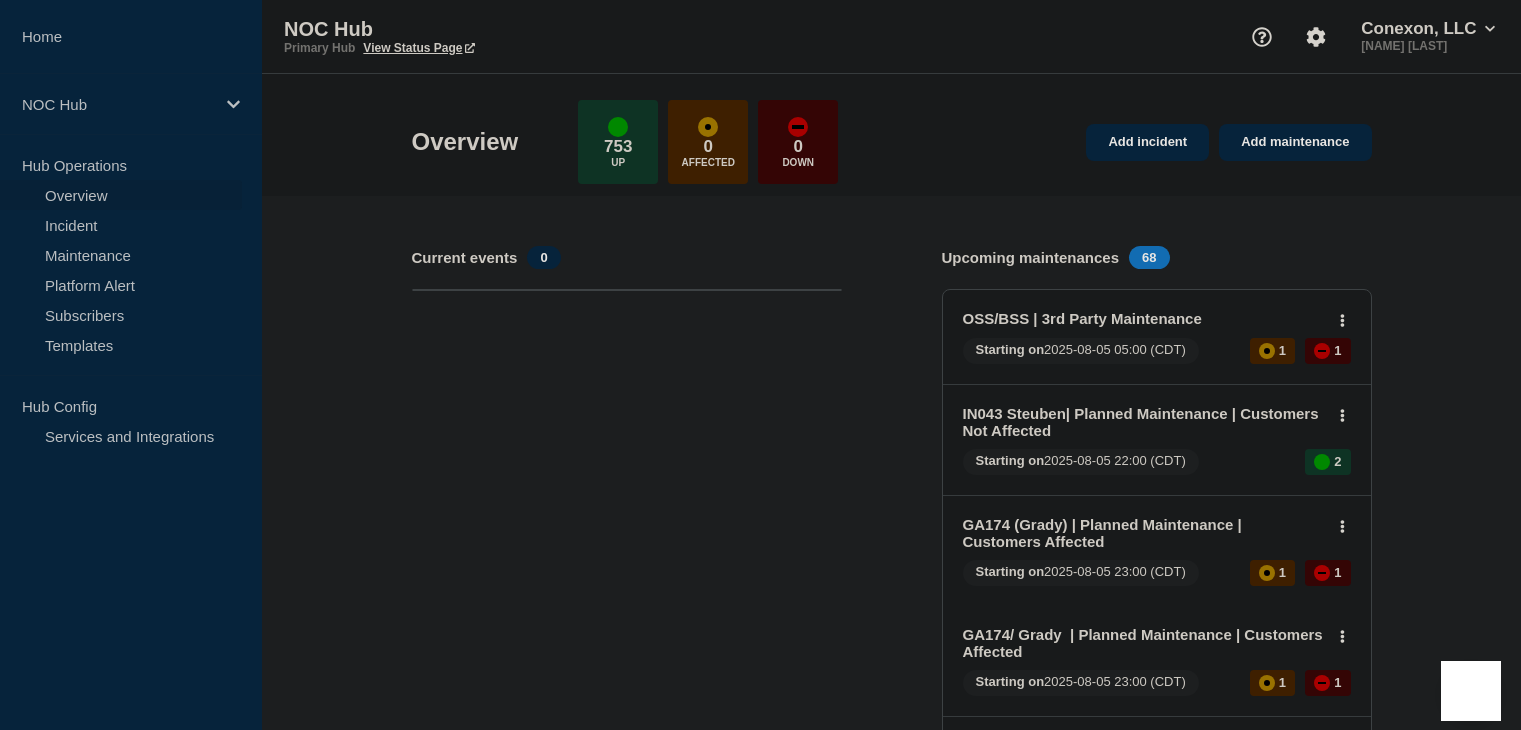 scroll, scrollTop: 0, scrollLeft: 0, axis: both 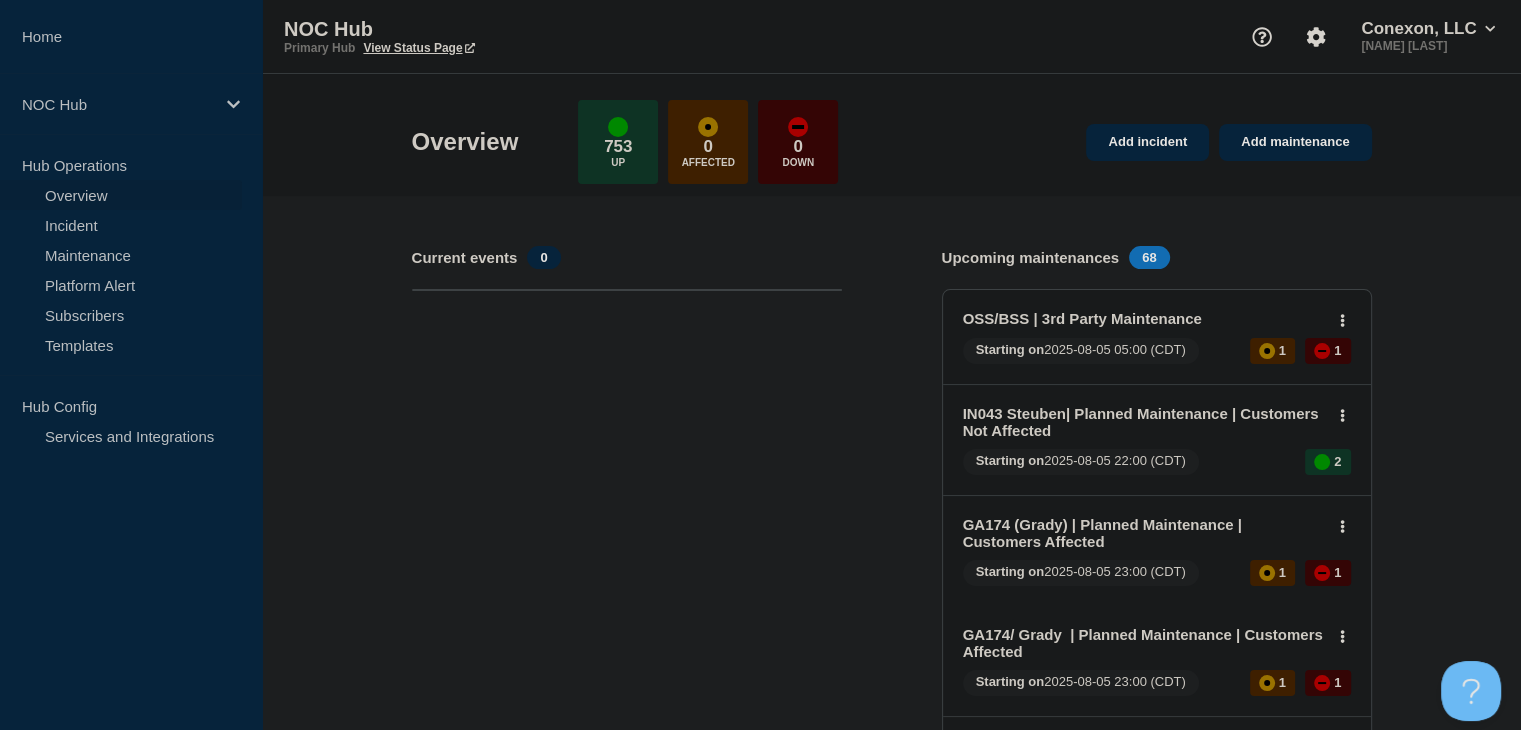 click on "Add incident" at bounding box center (1147, 142) 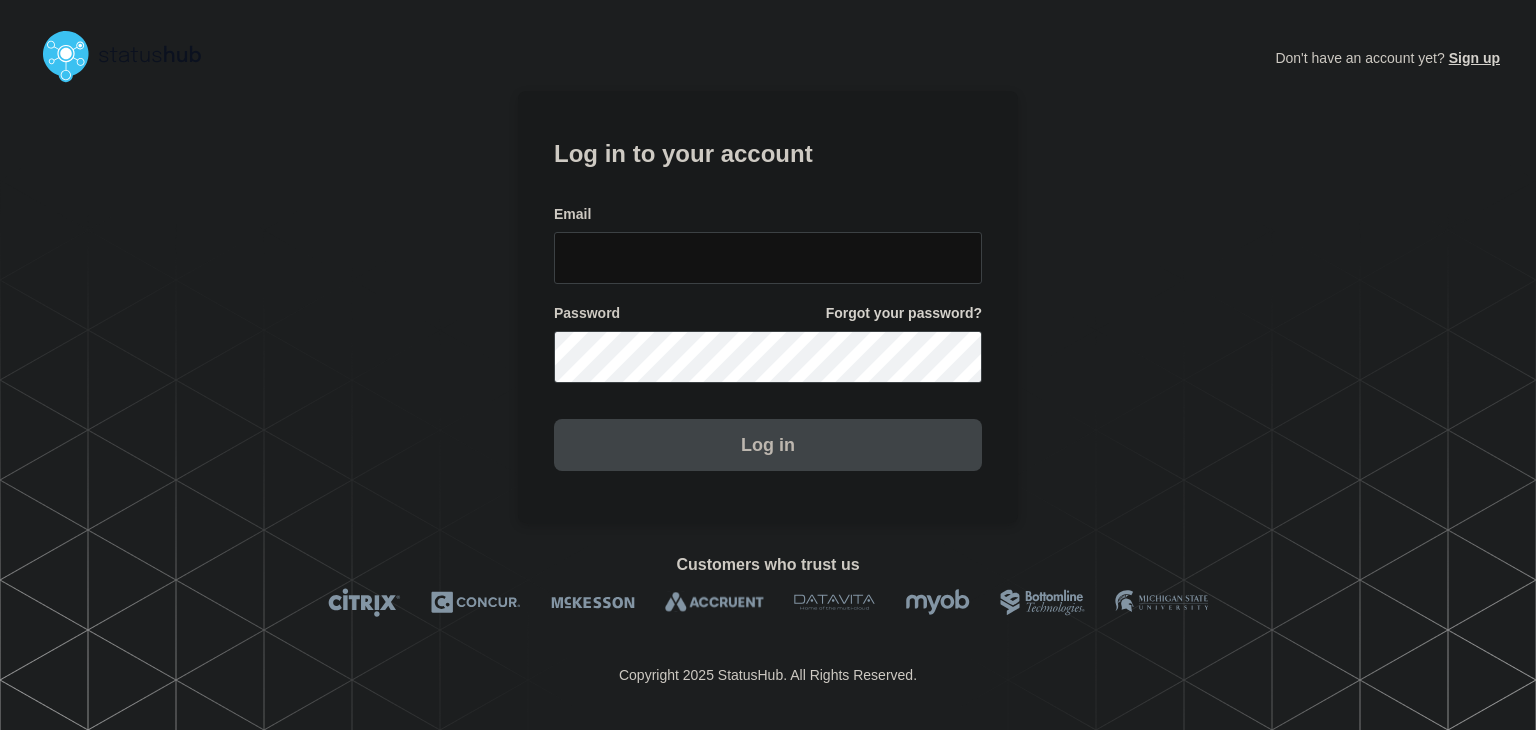scroll, scrollTop: 0, scrollLeft: 0, axis: both 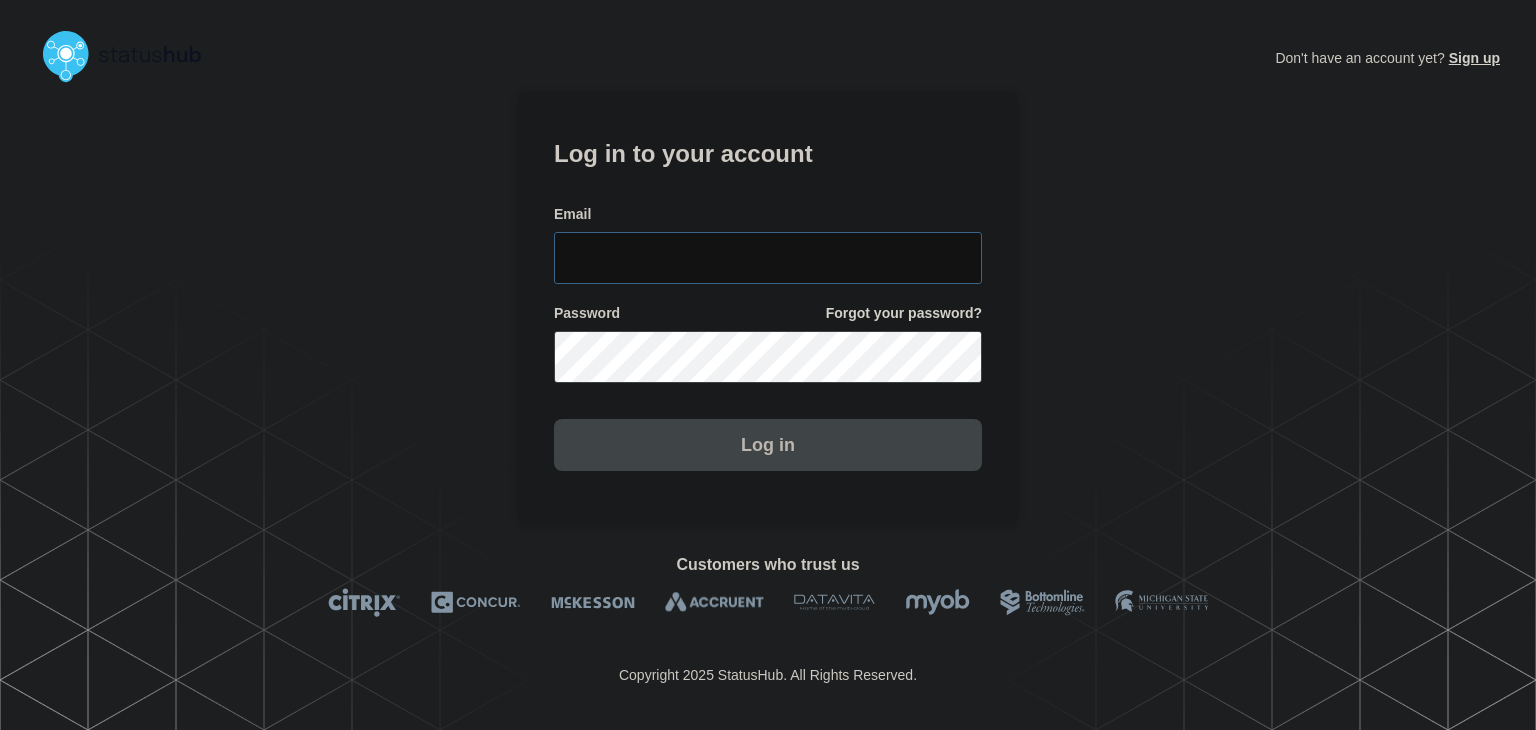 type on "[FIRST]@[DOMAIN]" 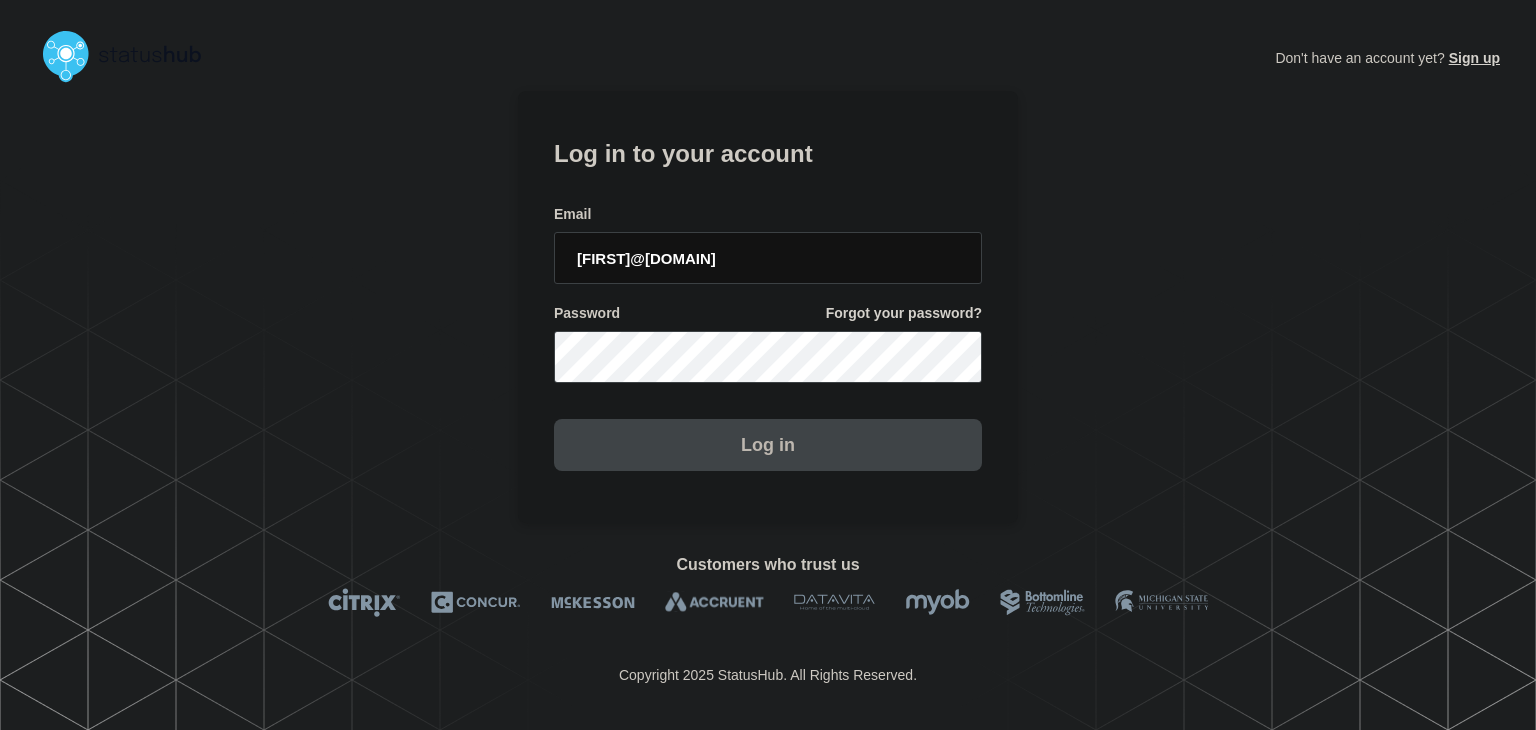 click on "Log in" at bounding box center (768, 445) 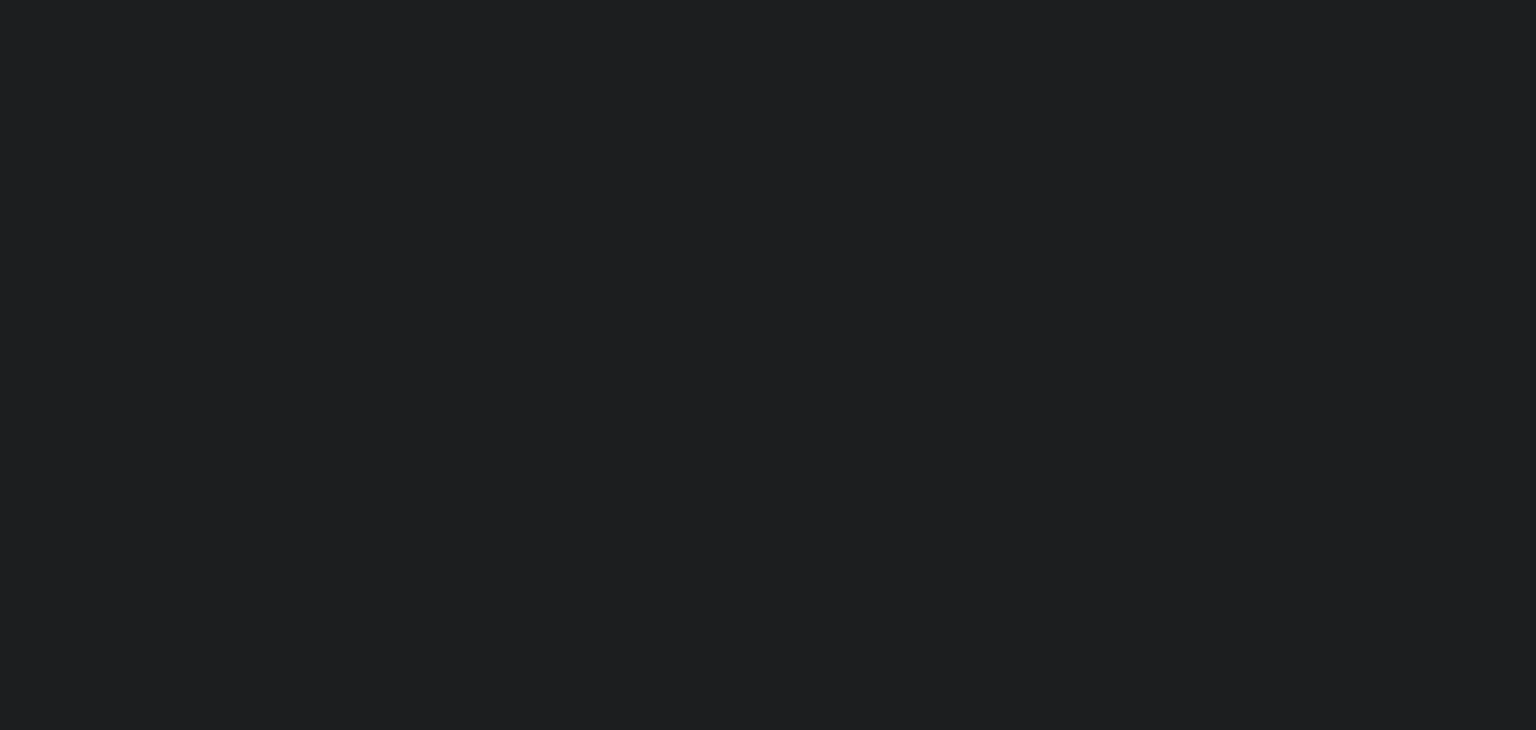scroll, scrollTop: 0, scrollLeft: 0, axis: both 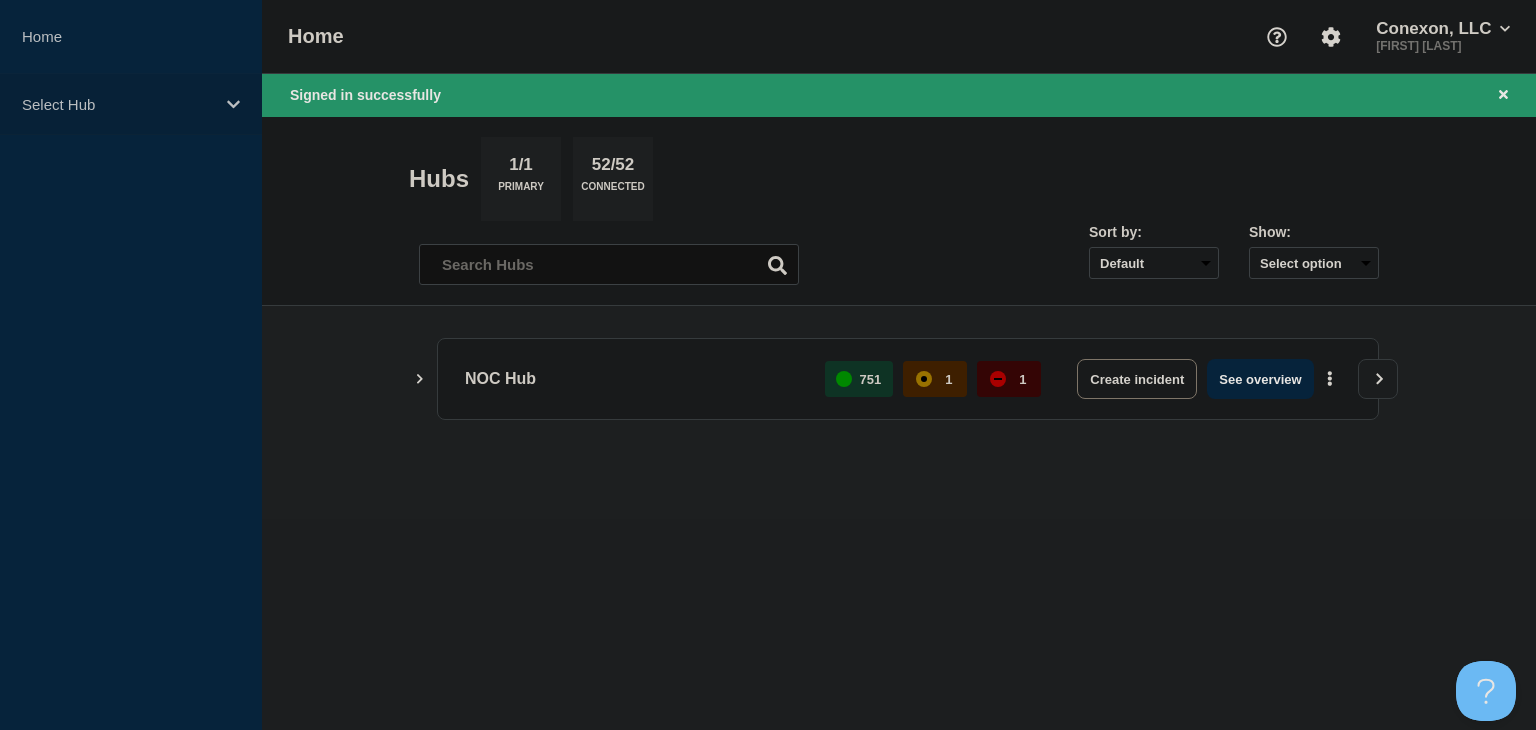 click on "Select Hub" at bounding box center (131, 104) 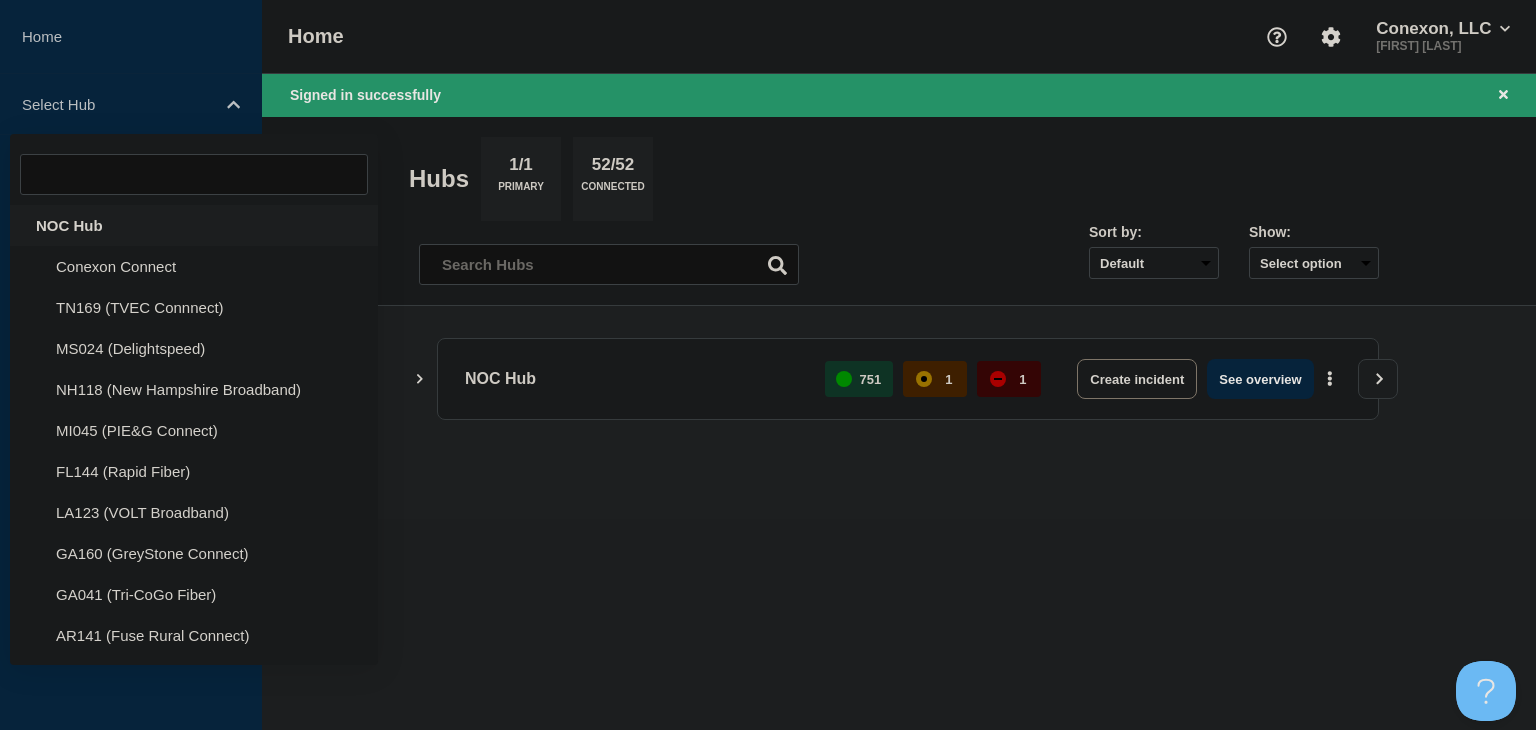 click on "NOC Hub" at bounding box center [194, 225] 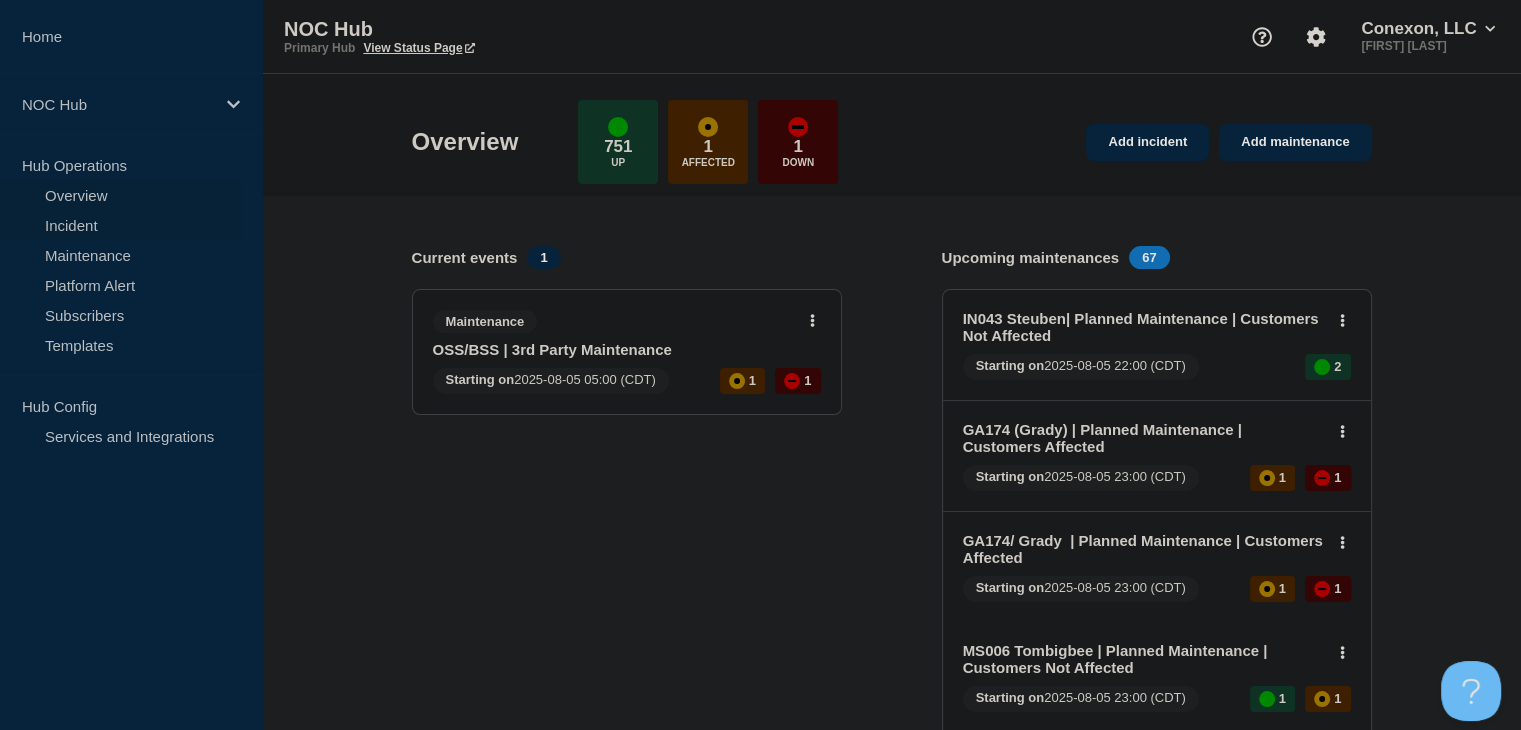 click on "Incident" at bounding box center [121, 225] 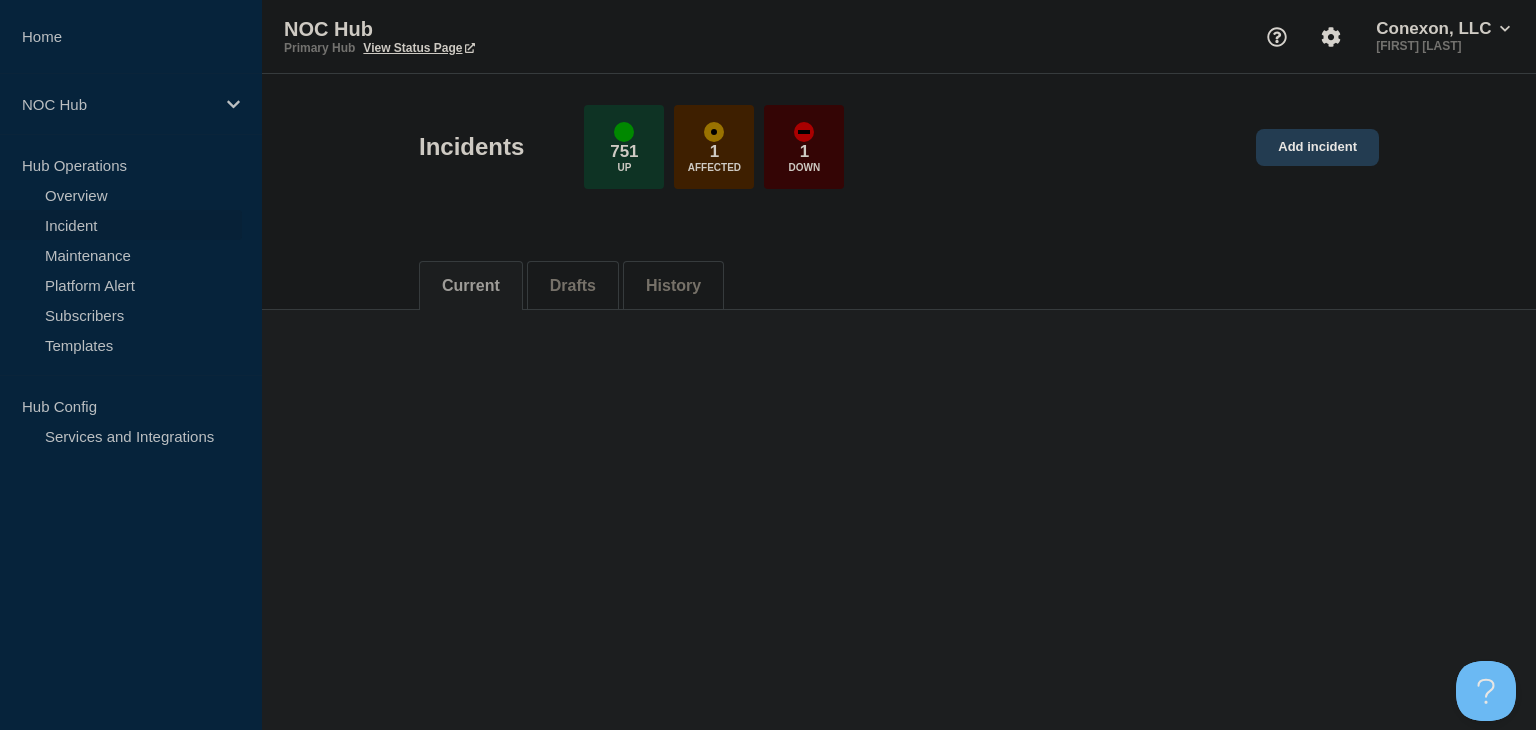 click on "Add incident" 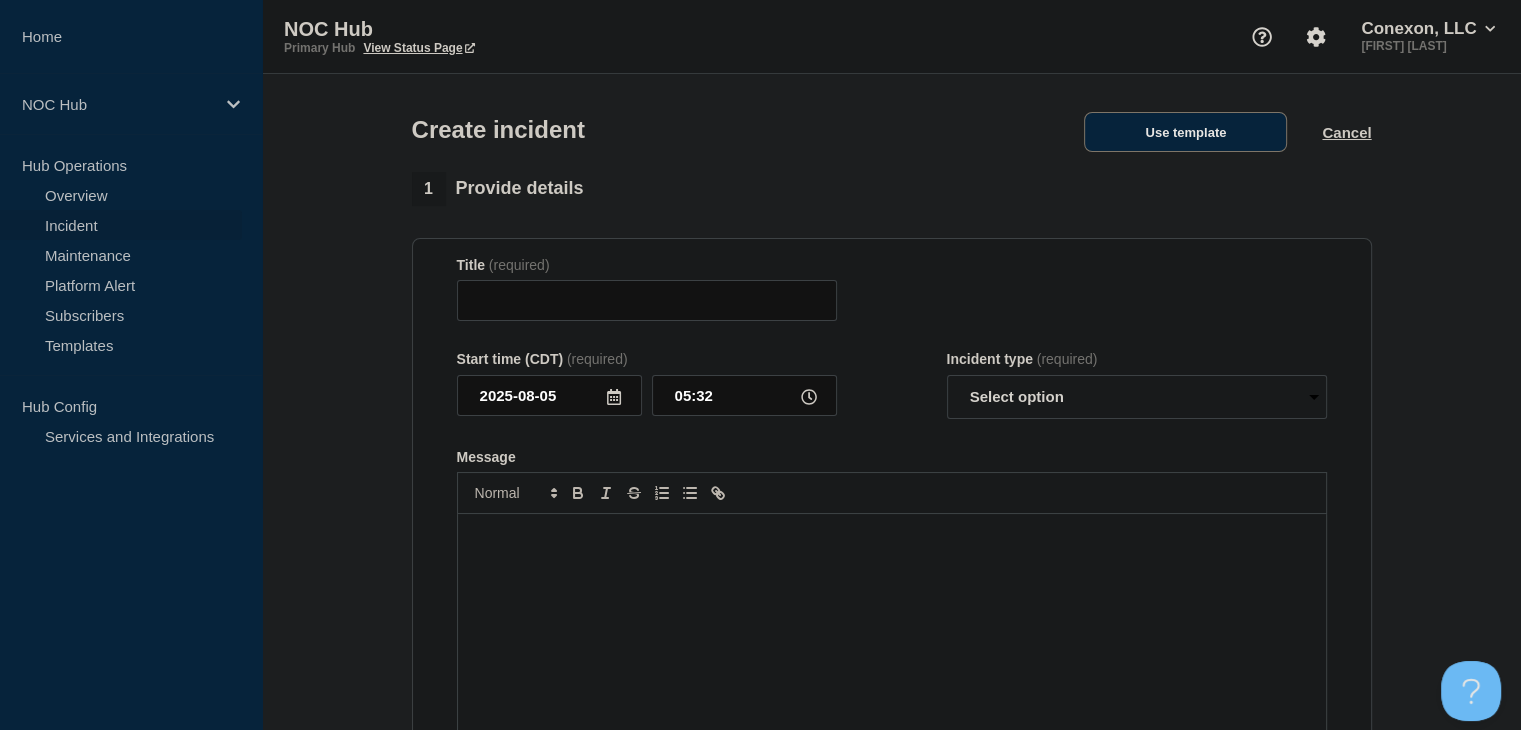 click on "Use template" at bounding box center [1185, 132] 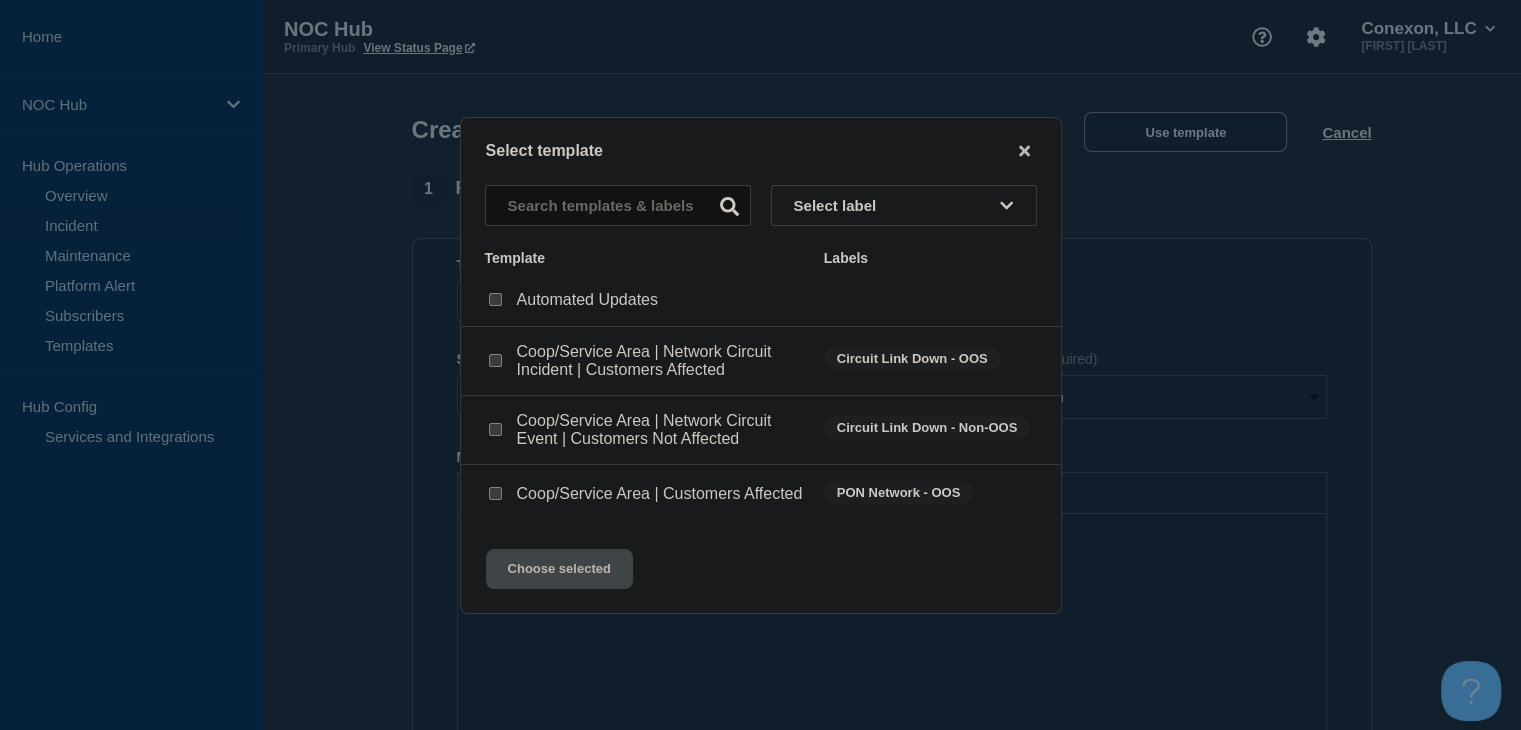 click at bounding box center [495, 429] 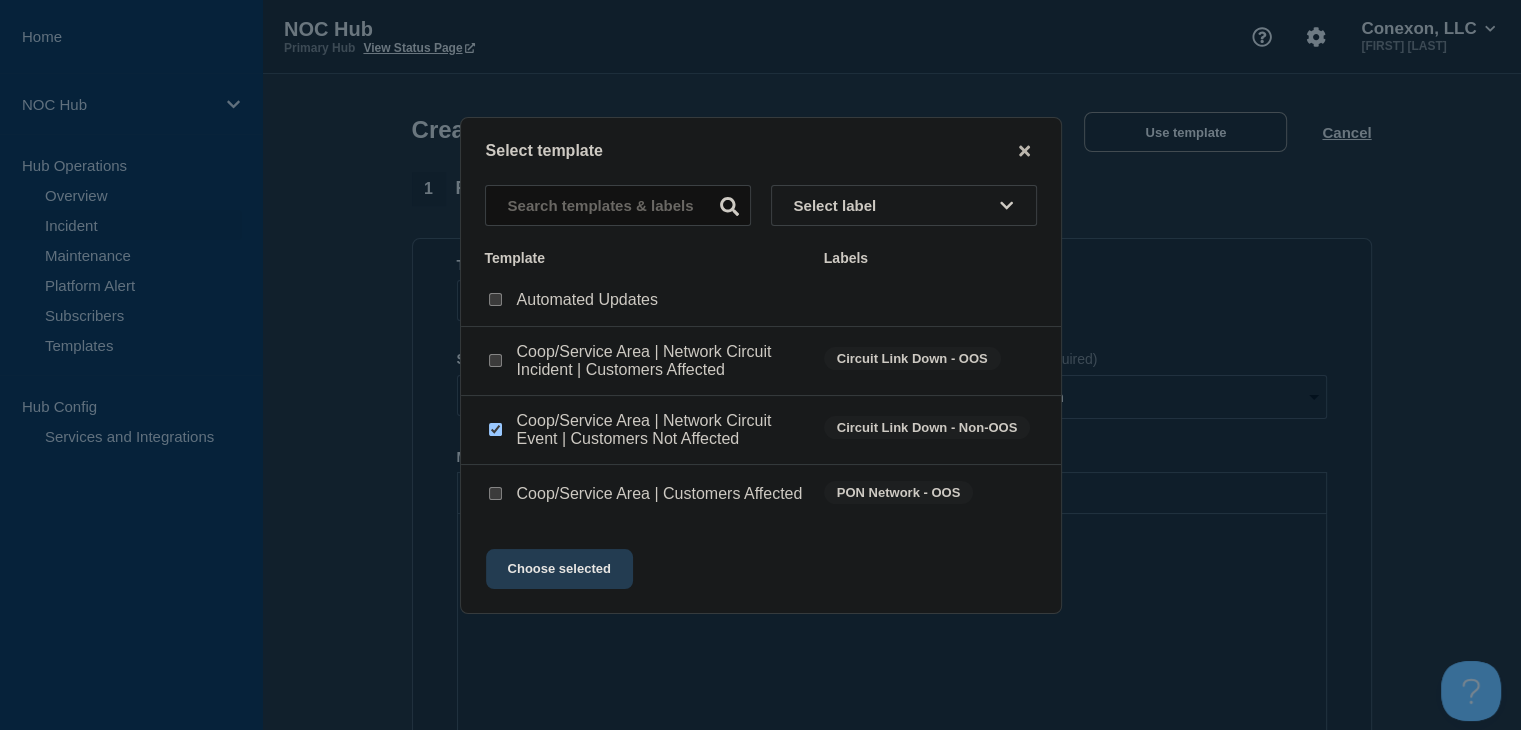 click on "Choose selected" 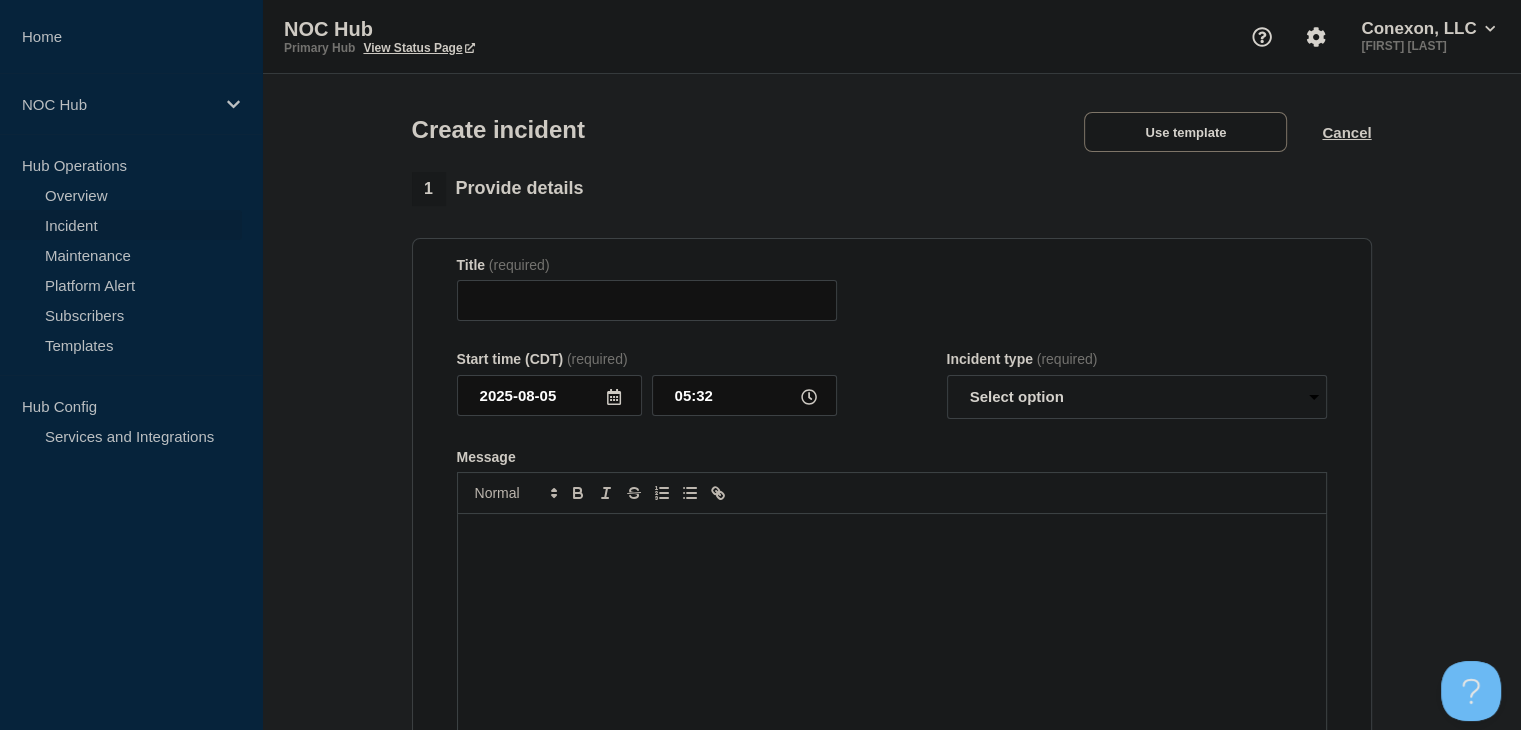 type on "Coop/Service Area | Network Circuit Event | Customers Not Affected" 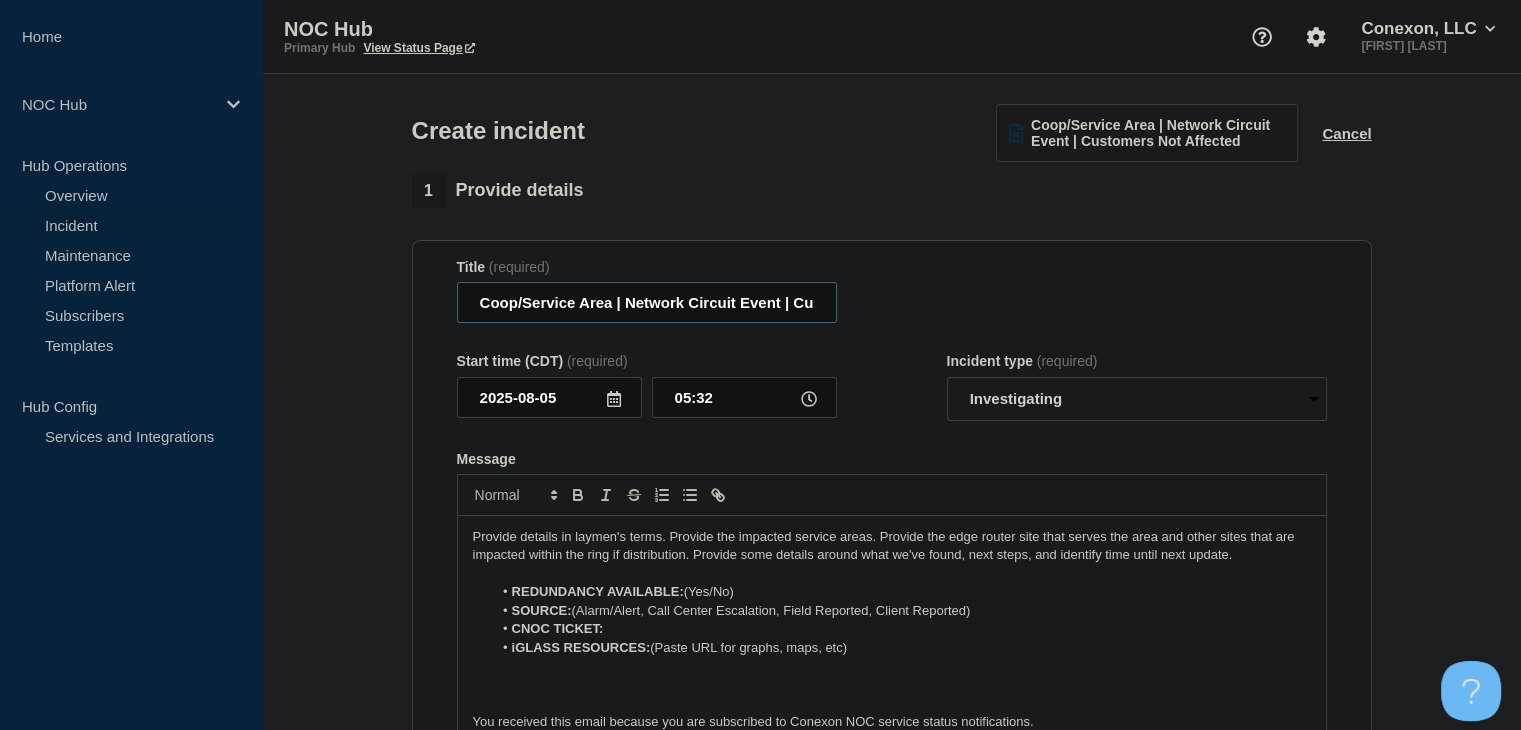 drag, startPoint x: 610, startPoint y: 305, endPoint x: 448, endPoint y: 306, distance: 162.00308 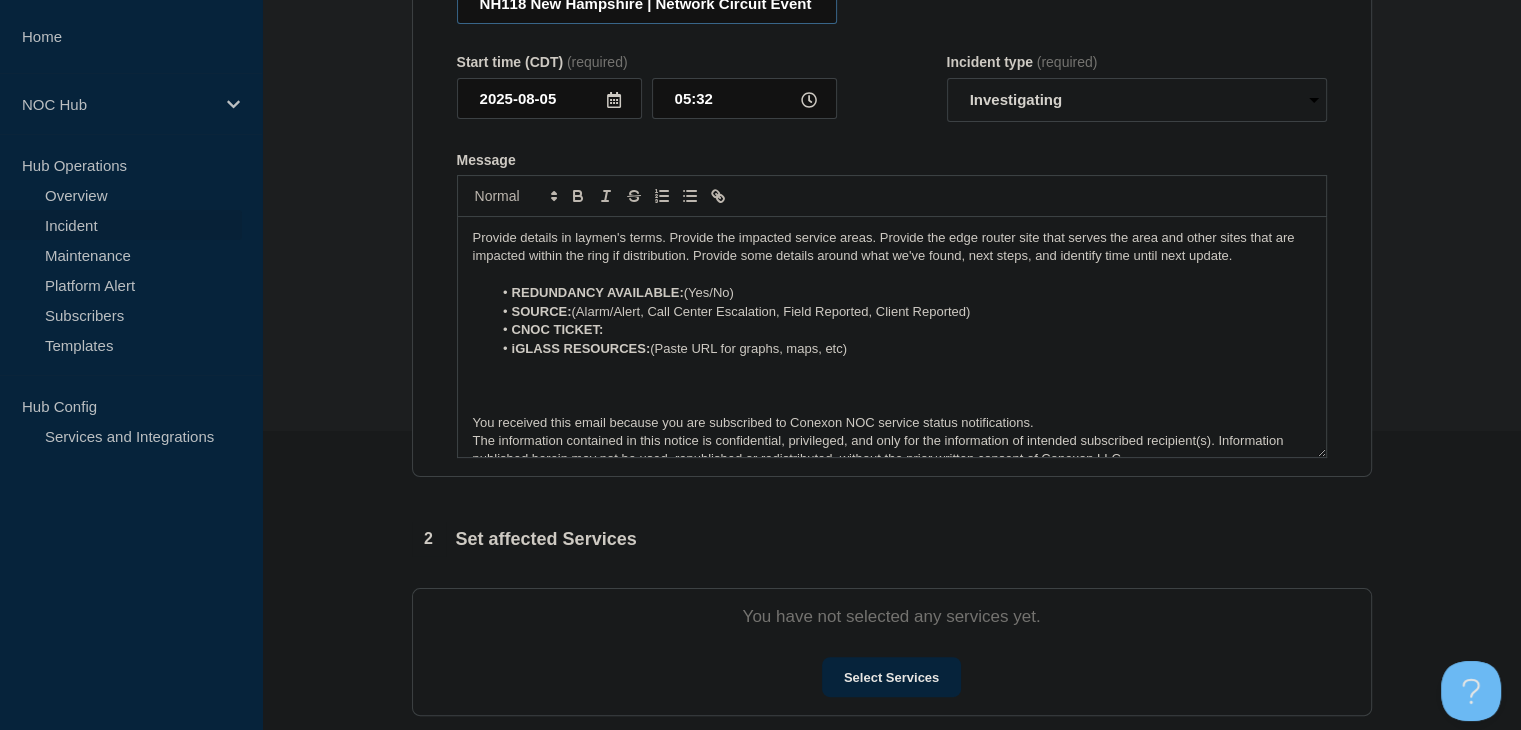 scroll, scrollTop: 300, scrollLeft: 0, axis: vertical 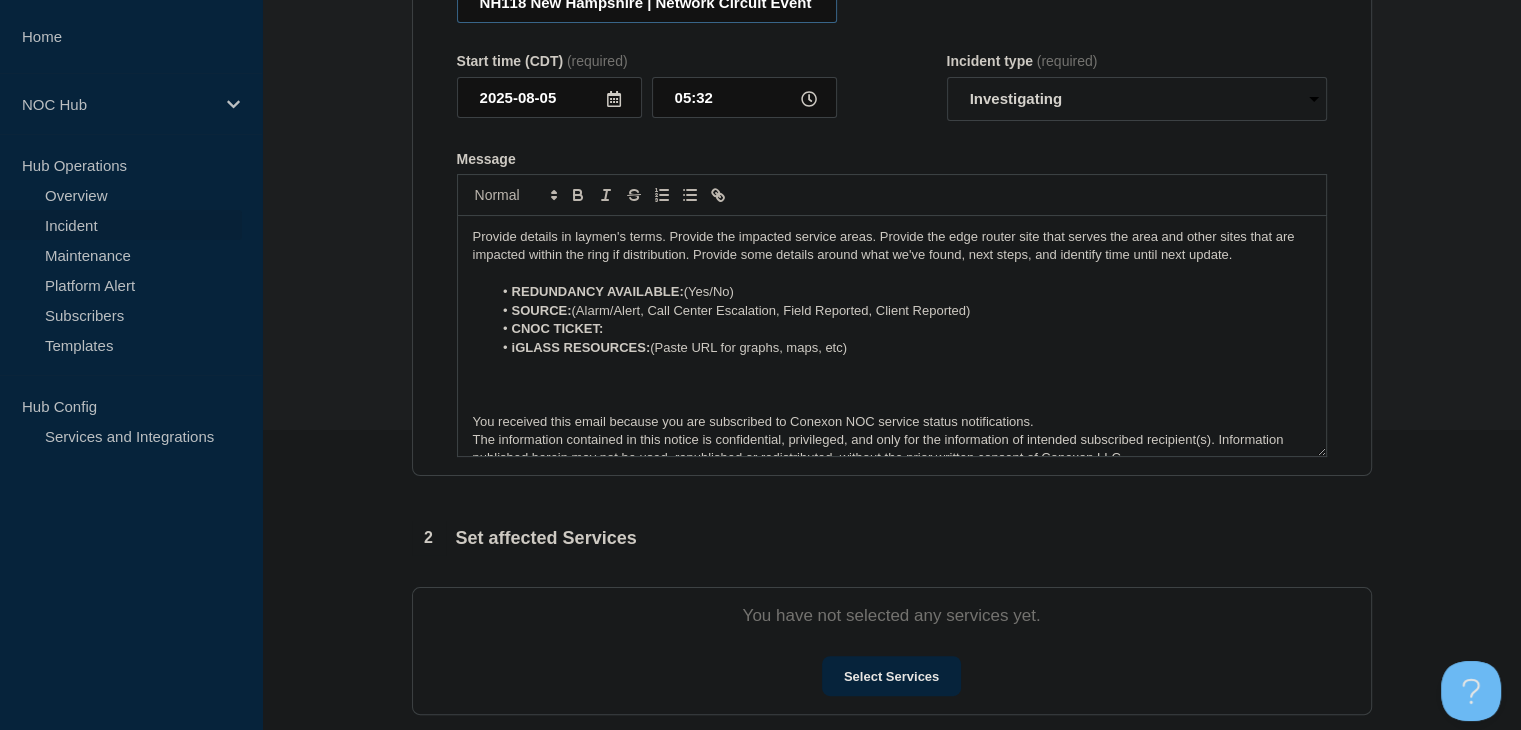 type on "NH118 New Hampshire | Network Circuit Event | Customers Not Affected" 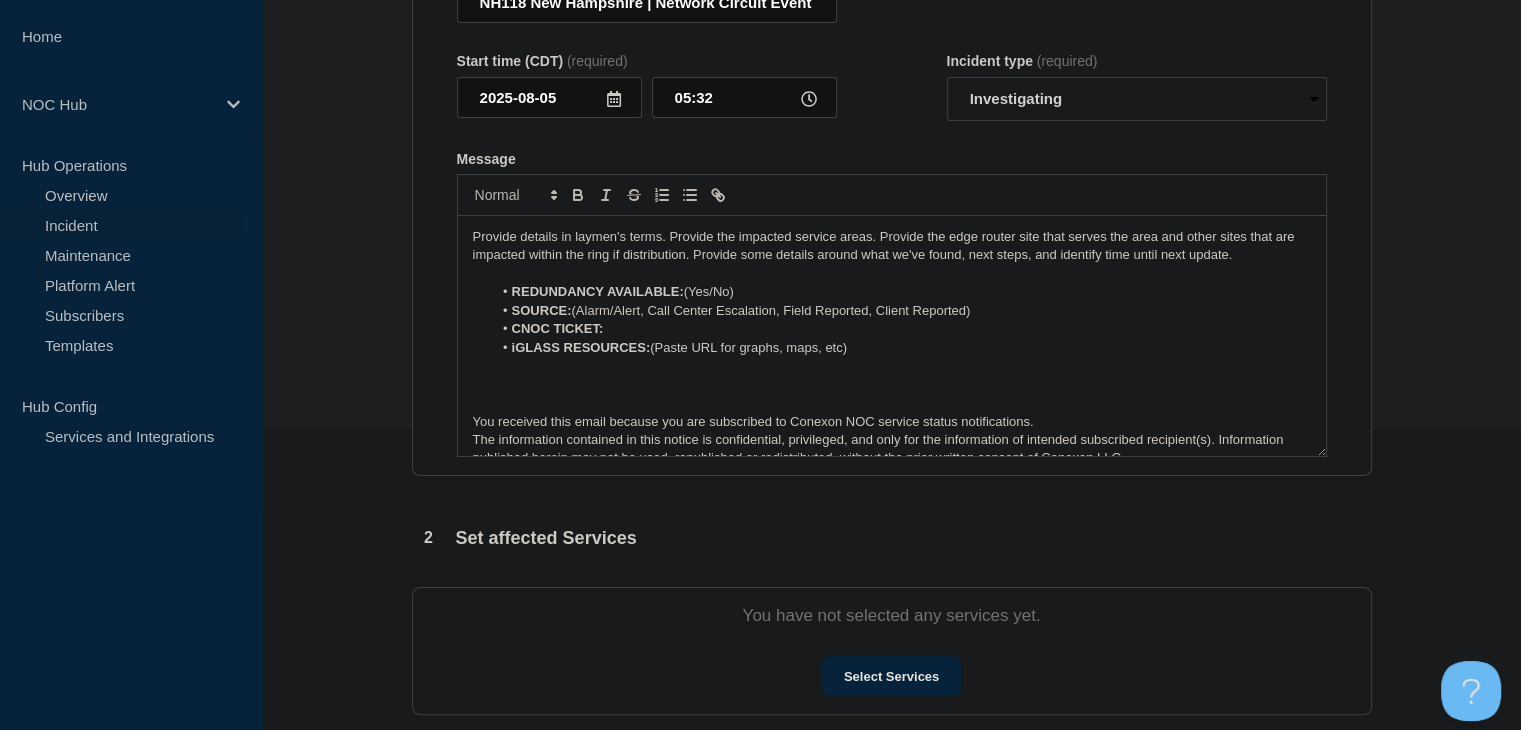 click on "REDUNDANCY AVAILABLE:  (Yes/No)" at bounding box center [901, 292] 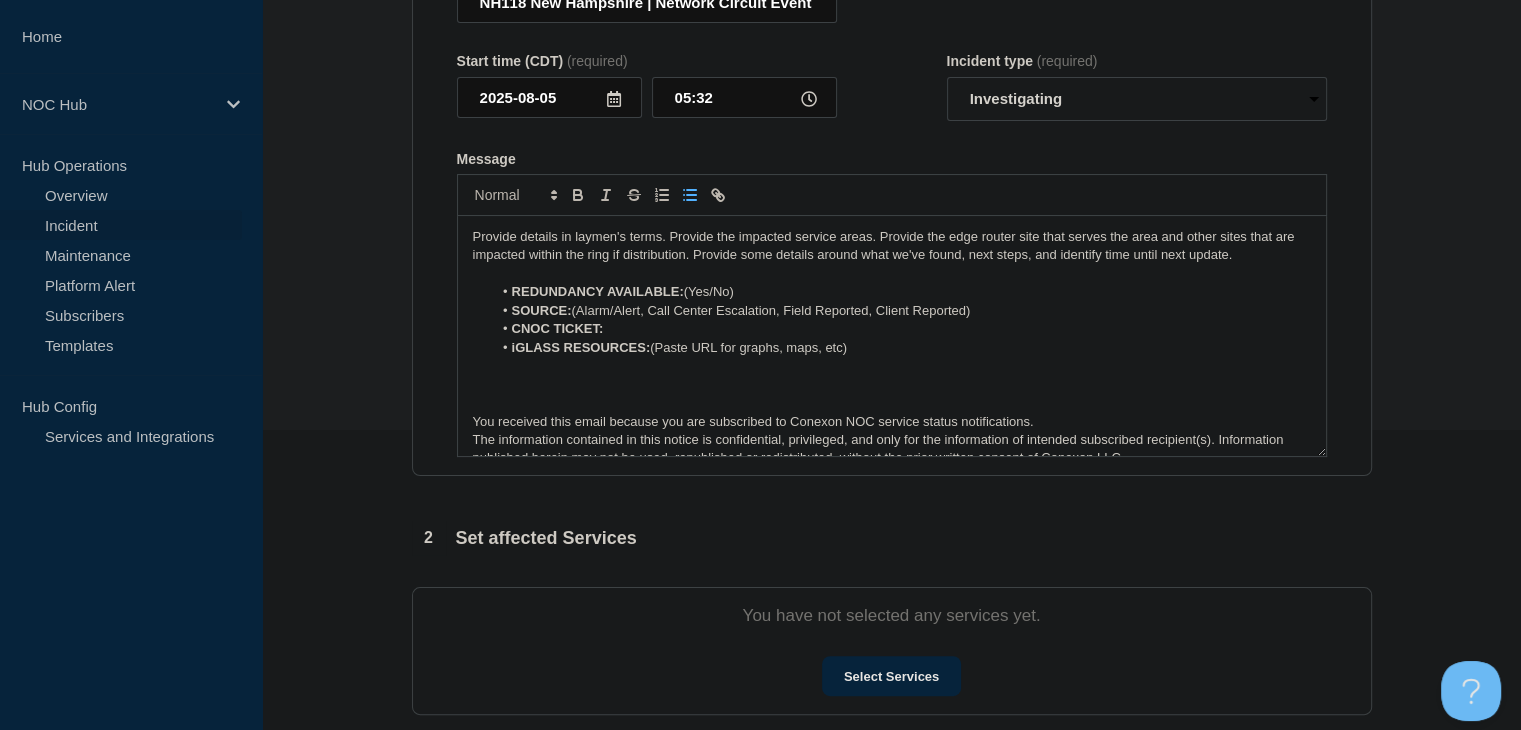 type 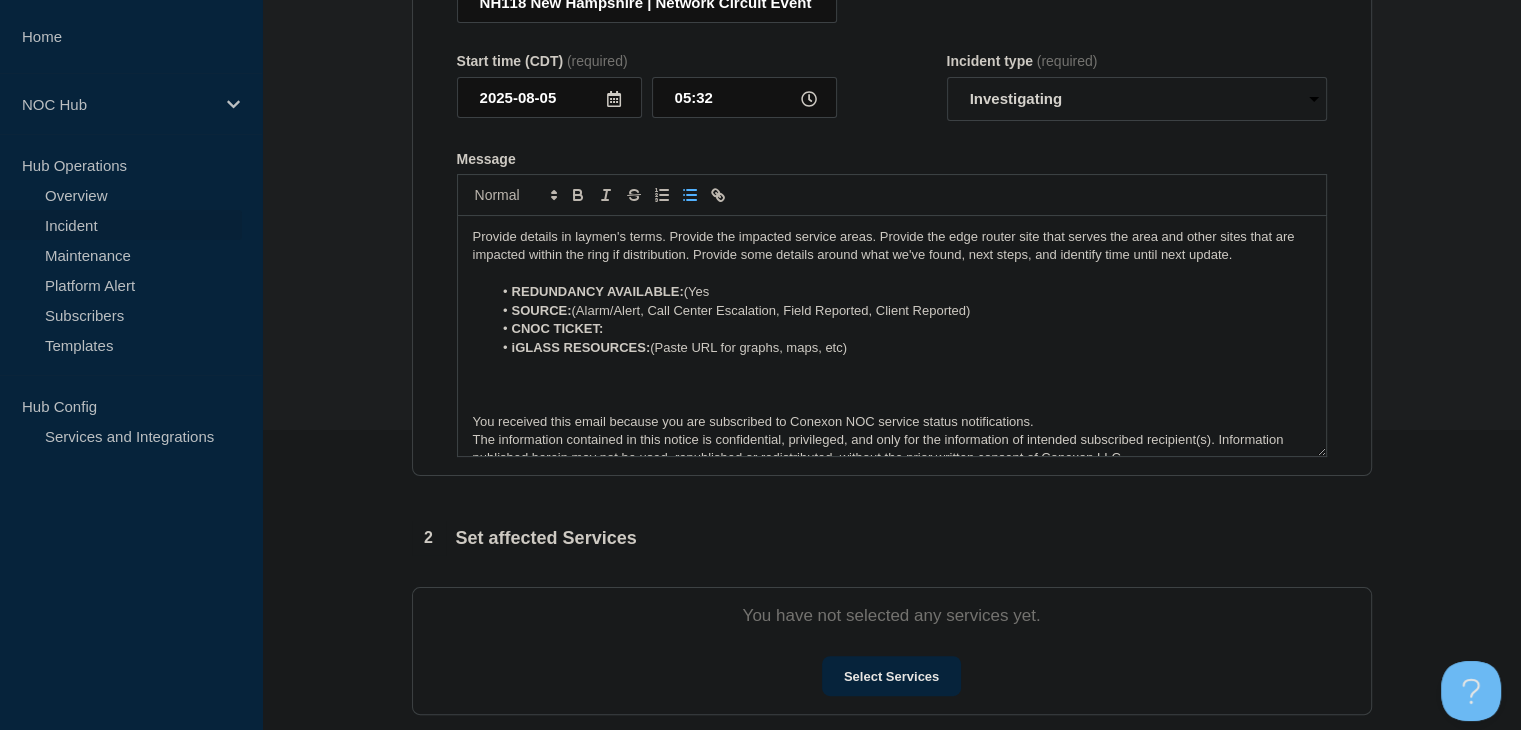 click on "REDUNDANCY AVAILABLE:  (Yes" at bounding box center (901, 292) 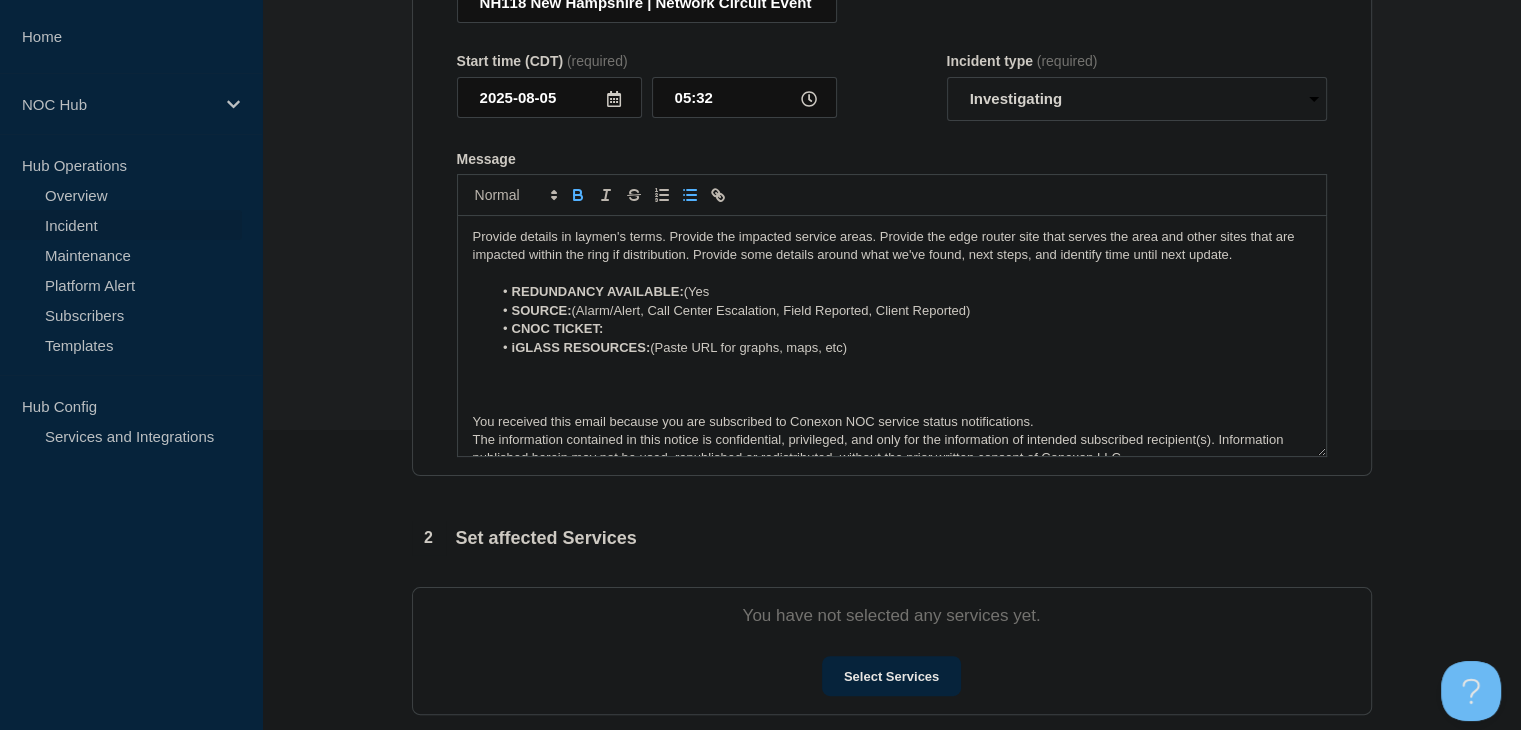 click on "REDUNDANCY AVAILABLE:  (Yes" at bounding box center (901, 292) 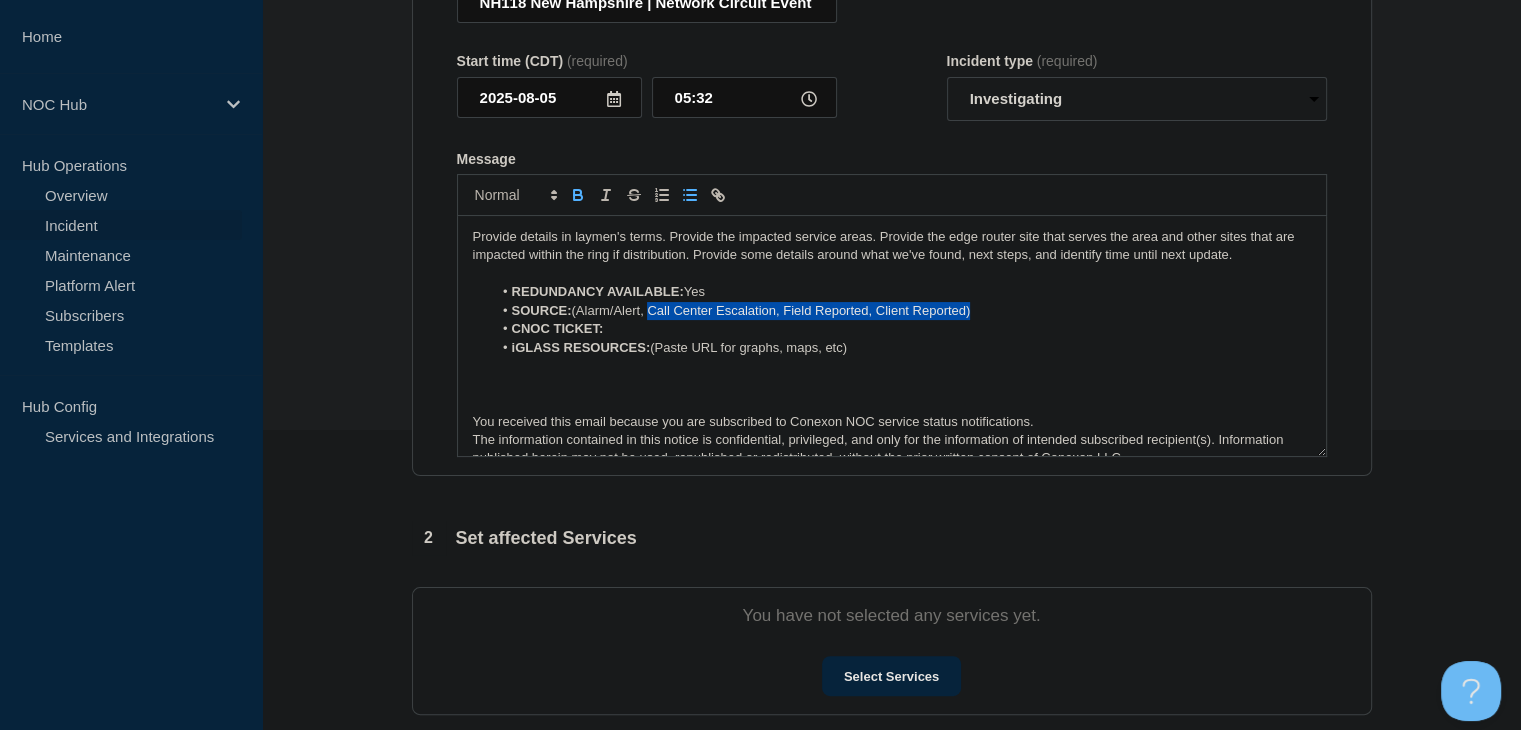 drag, startPoint x: 1007, startPoint y: 314, endPoint x: 648, endPoint y: 316, distance: 359.00558 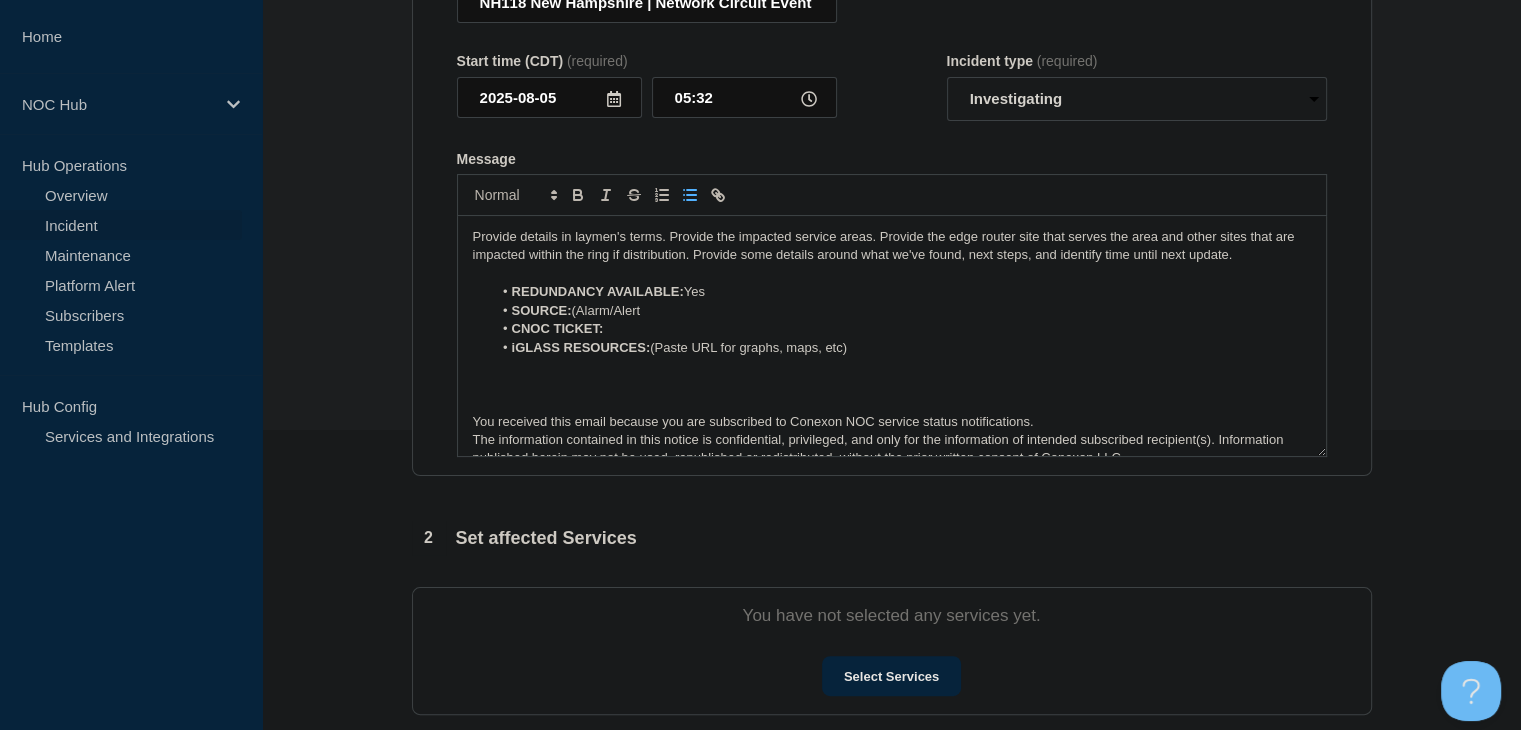 click on "SOURCE:  (Alarm/Alert" at bounding box center [901, 311] 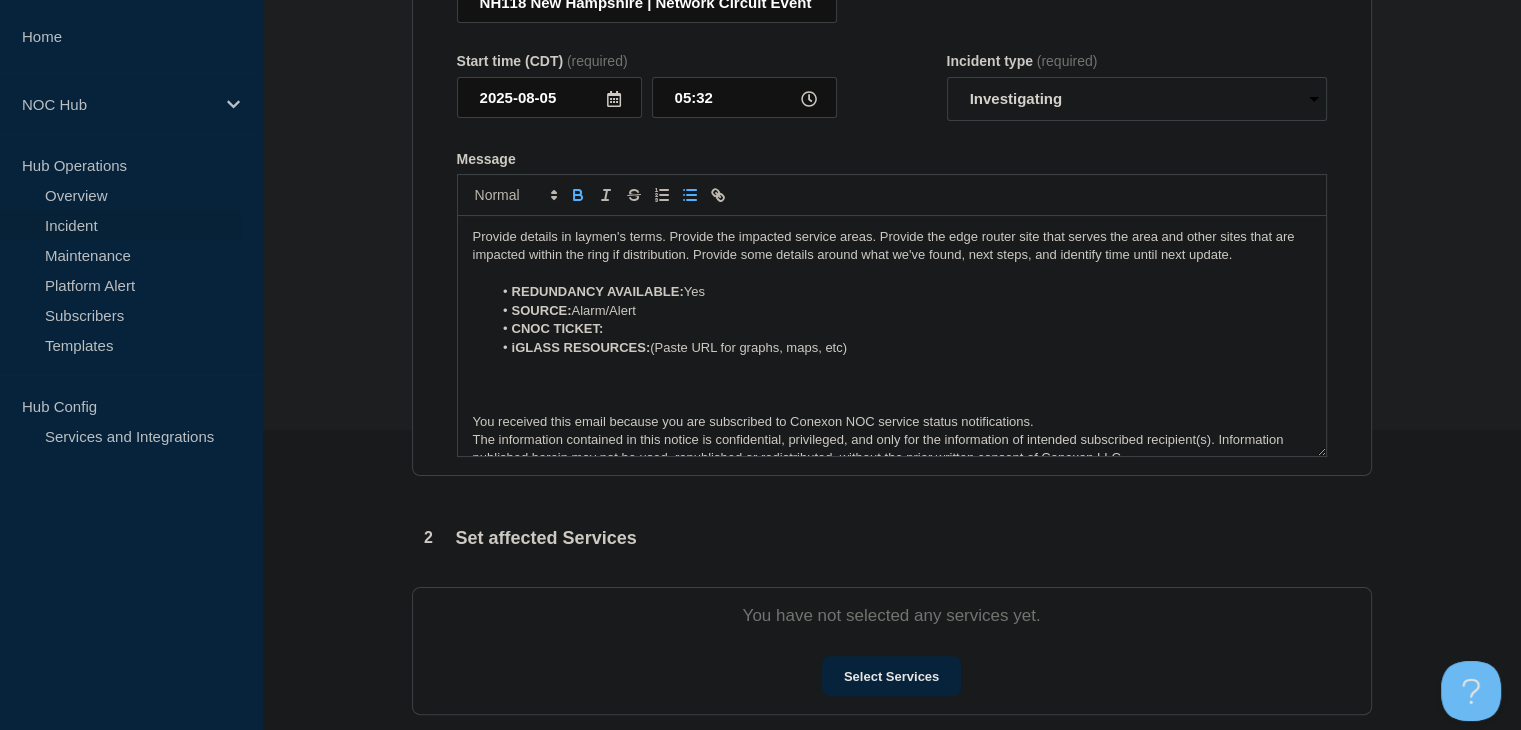 click on "CNOC TICKET:" at bounding box center [901, 329] 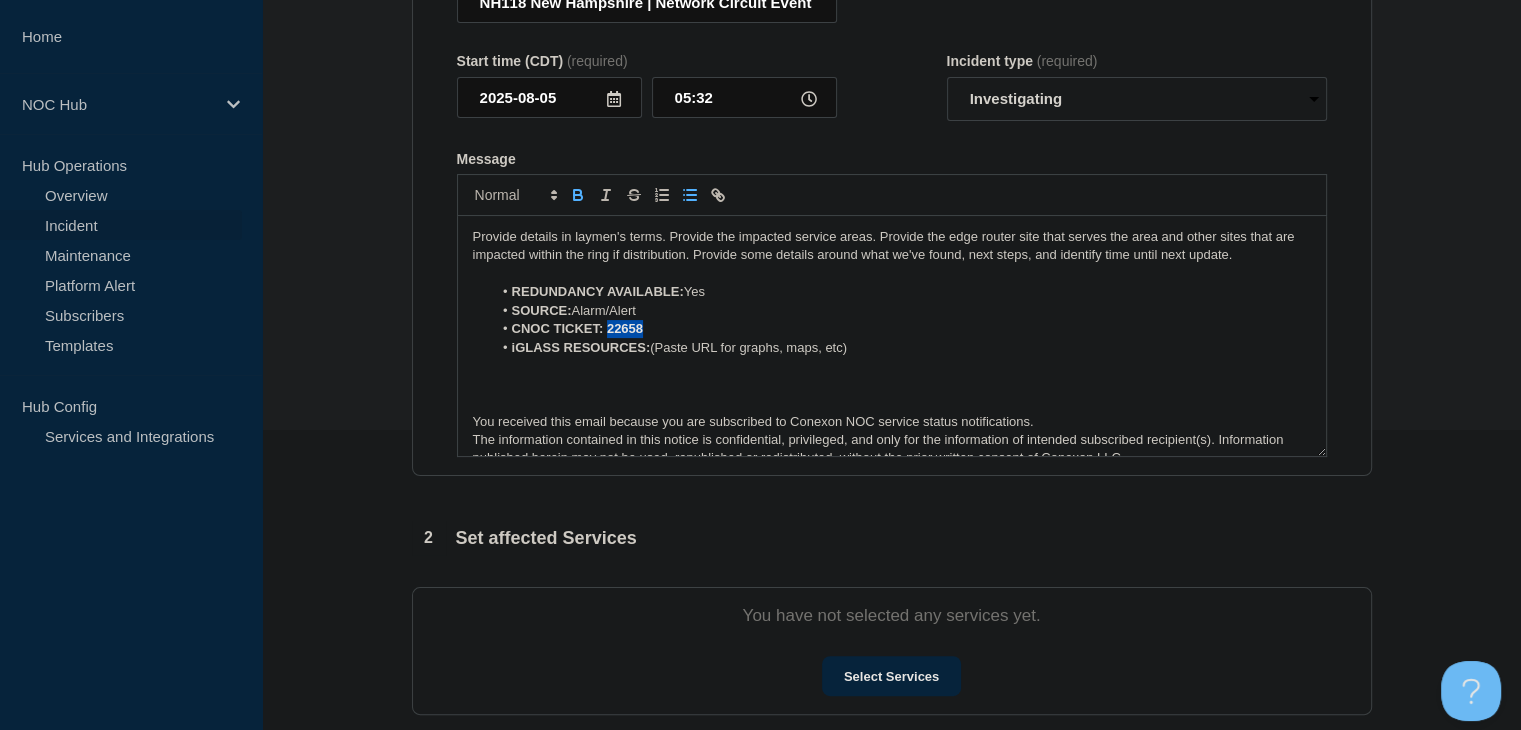drag, startPoint x: 653, startPoint y: 332, endPoint x: 608, endPoint y: 329, distance: 45.099888 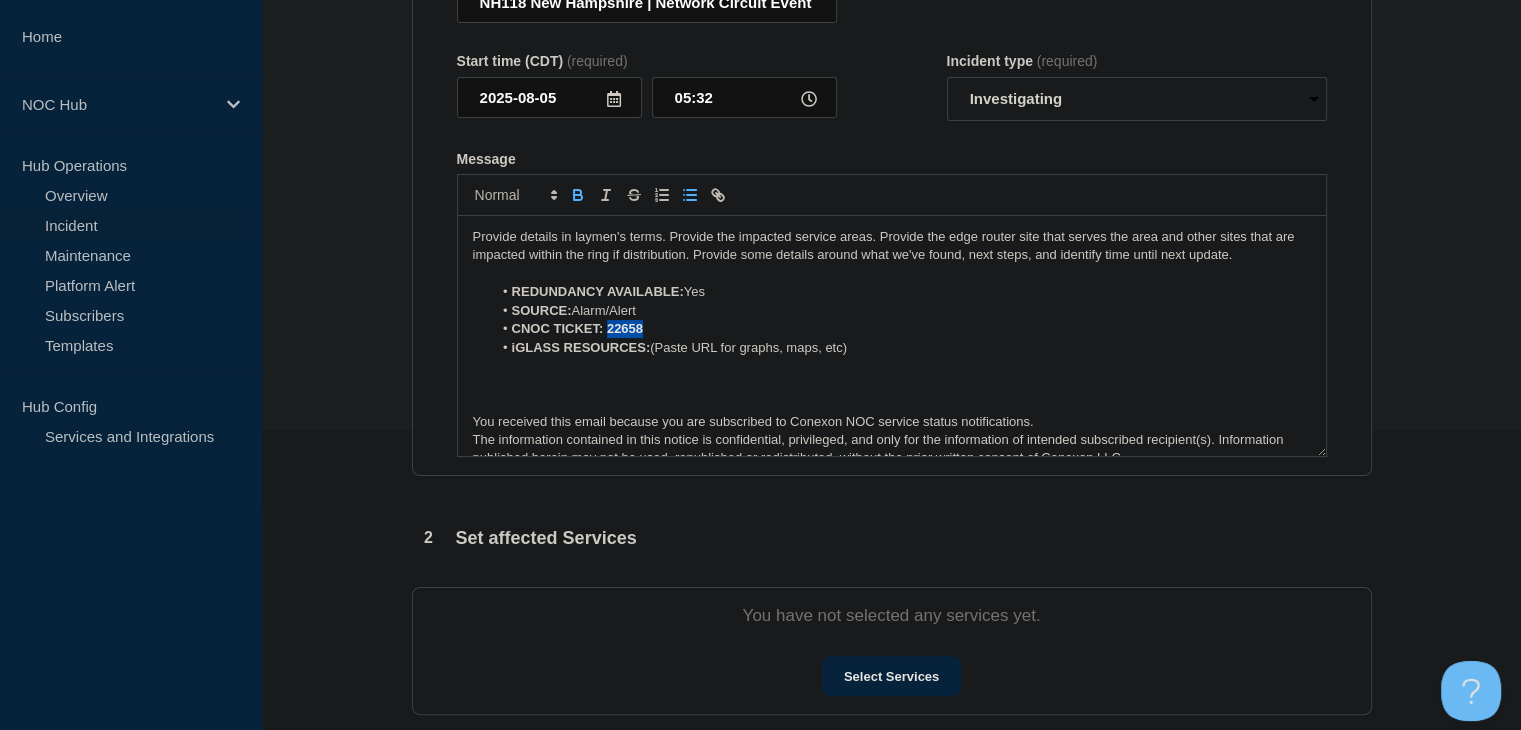 click on "CNOC TICKET: 22658" at bounding box center [901, 329] 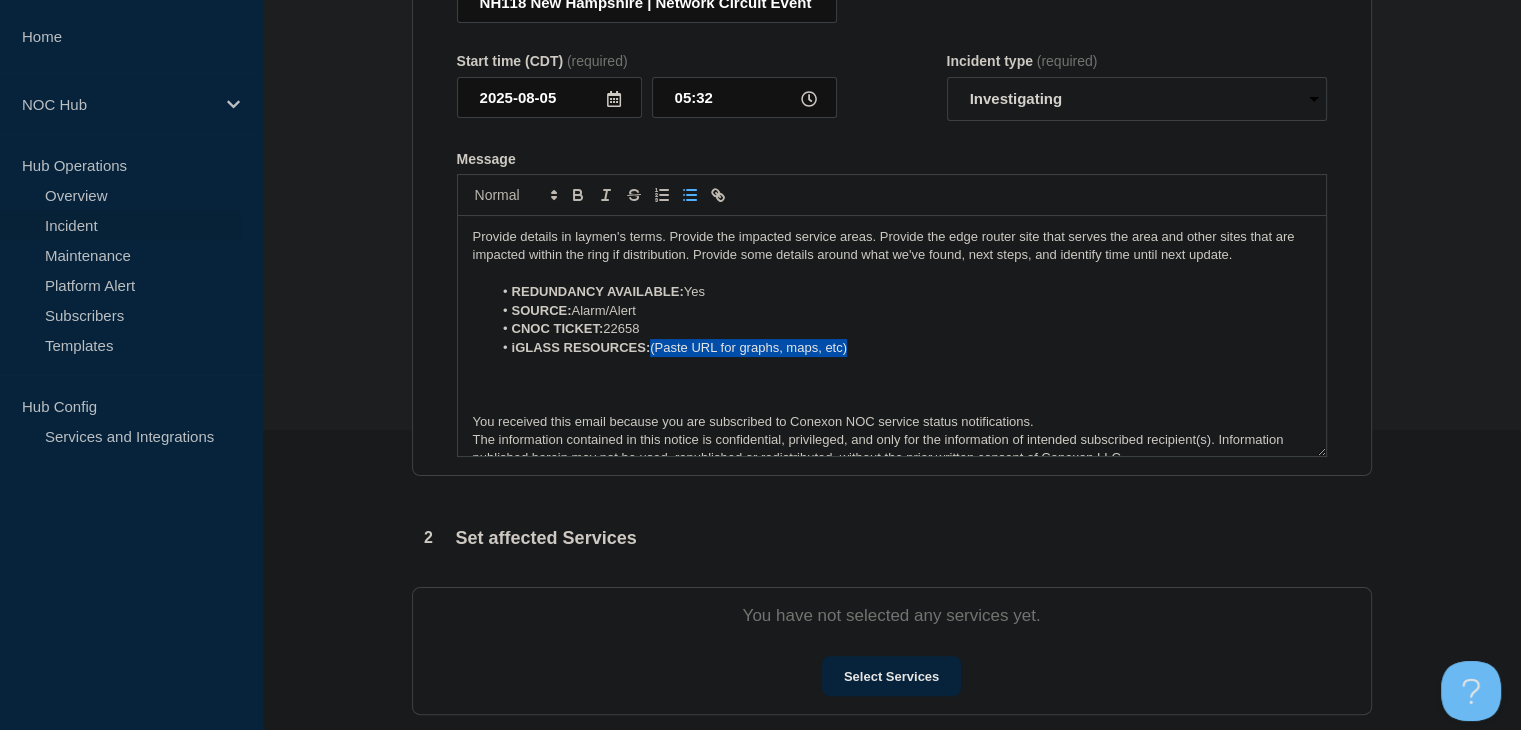 drag, startPoint x: 905, startPoint y: 346, endPoint x: 653, endPoint y: 348, distance: 252.00793 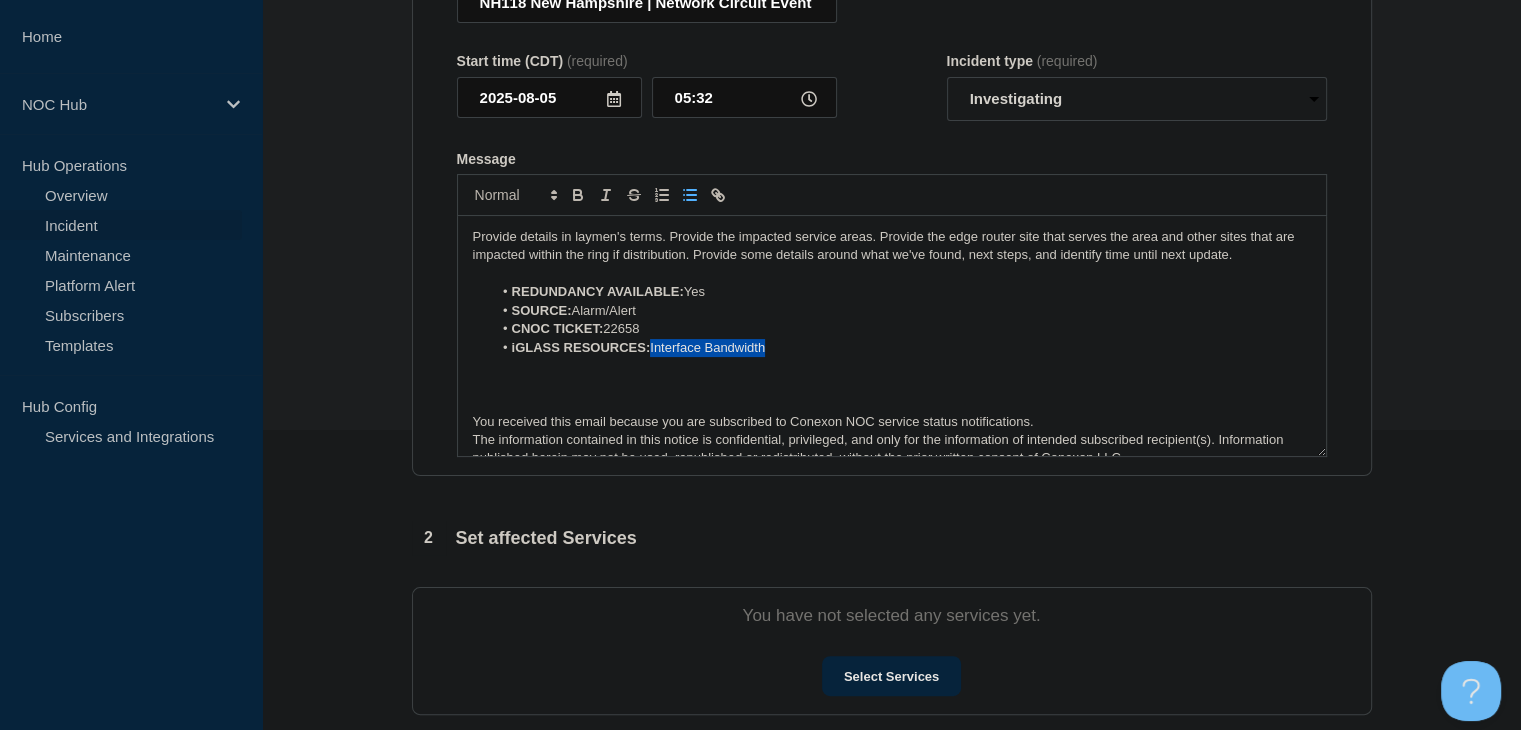 drag, startPoint x: 786, startPoint y: 352, endPoint x: 652, endPoint y: 354, distance: 134.01492 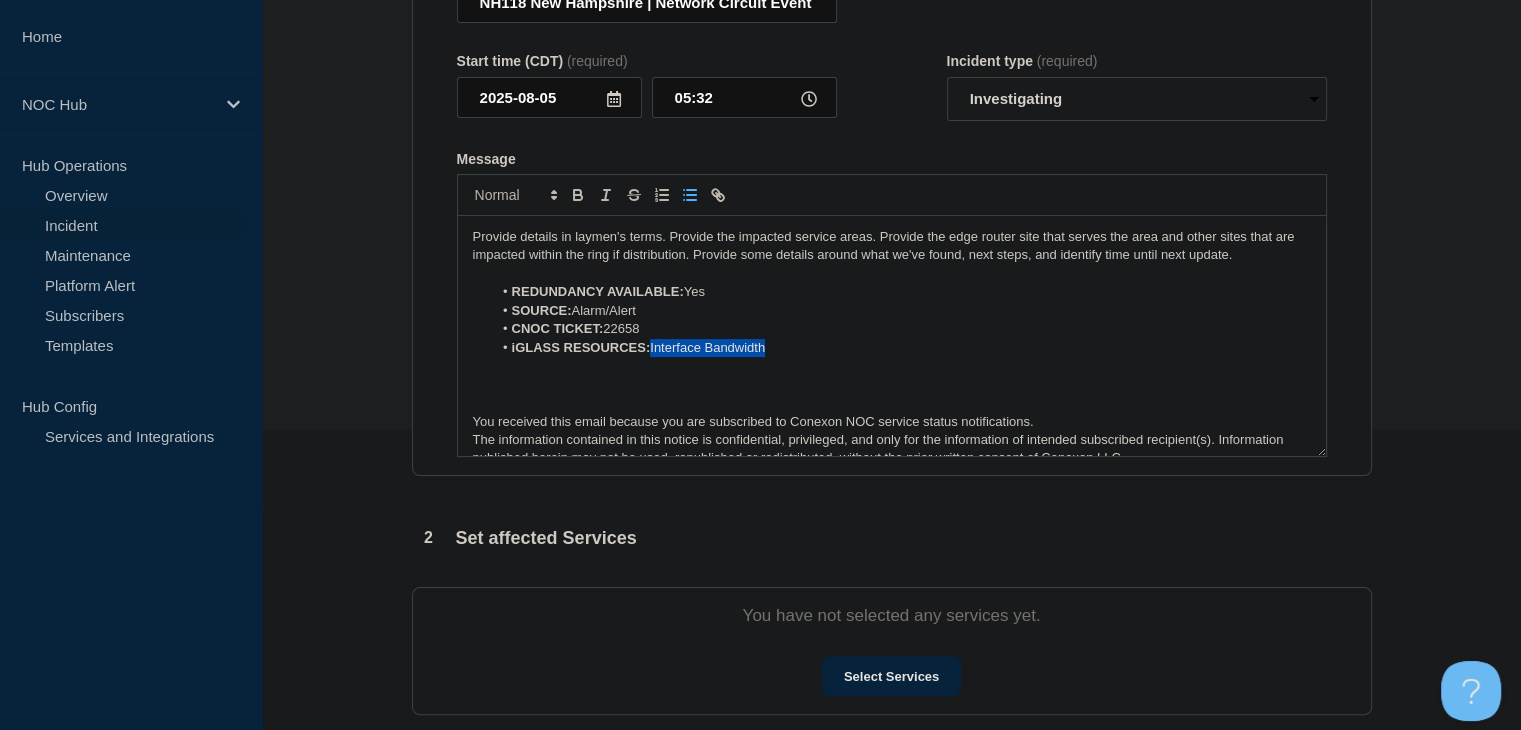 click on "iGLASS RESOURCES:  Interface Bandwidth" at bounding box center (901, 348) 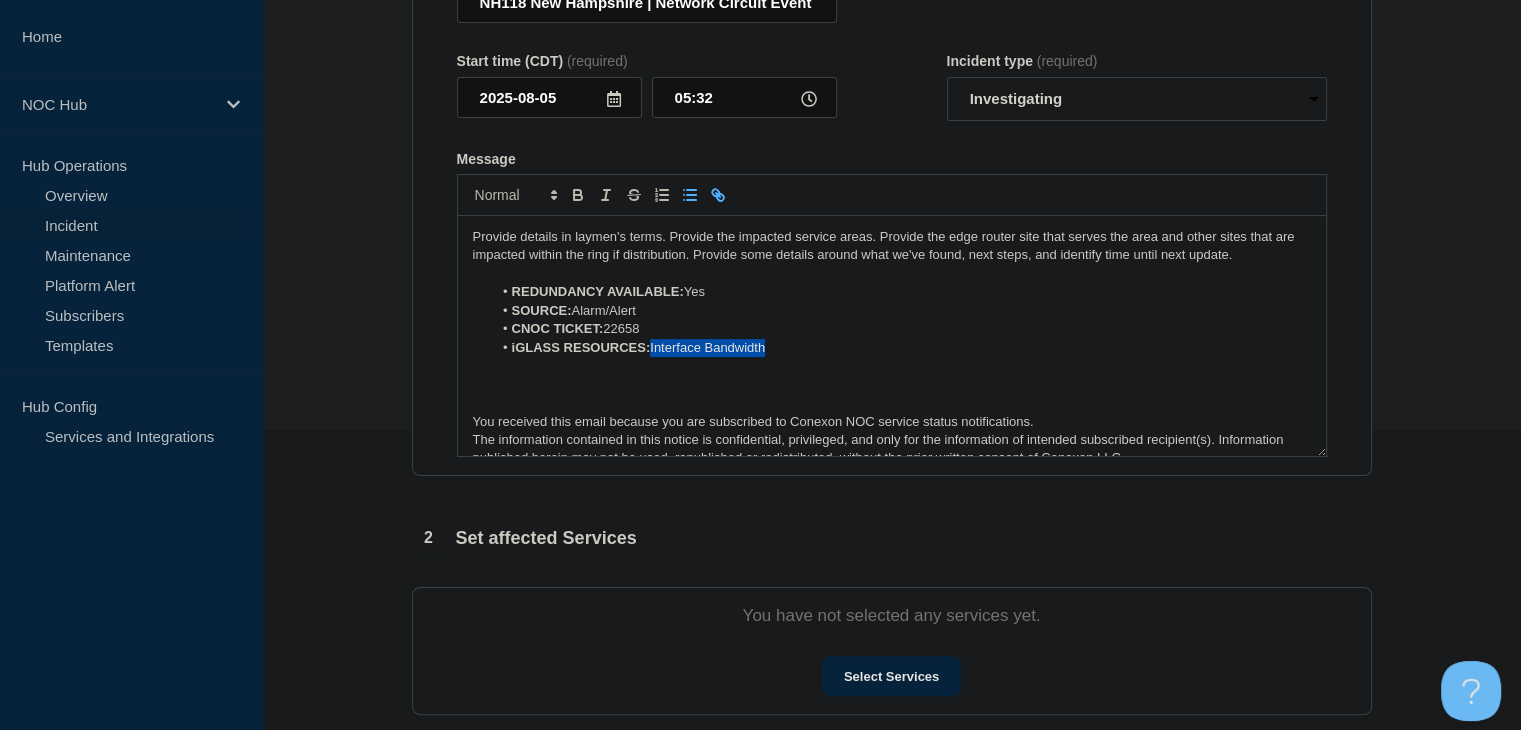 click 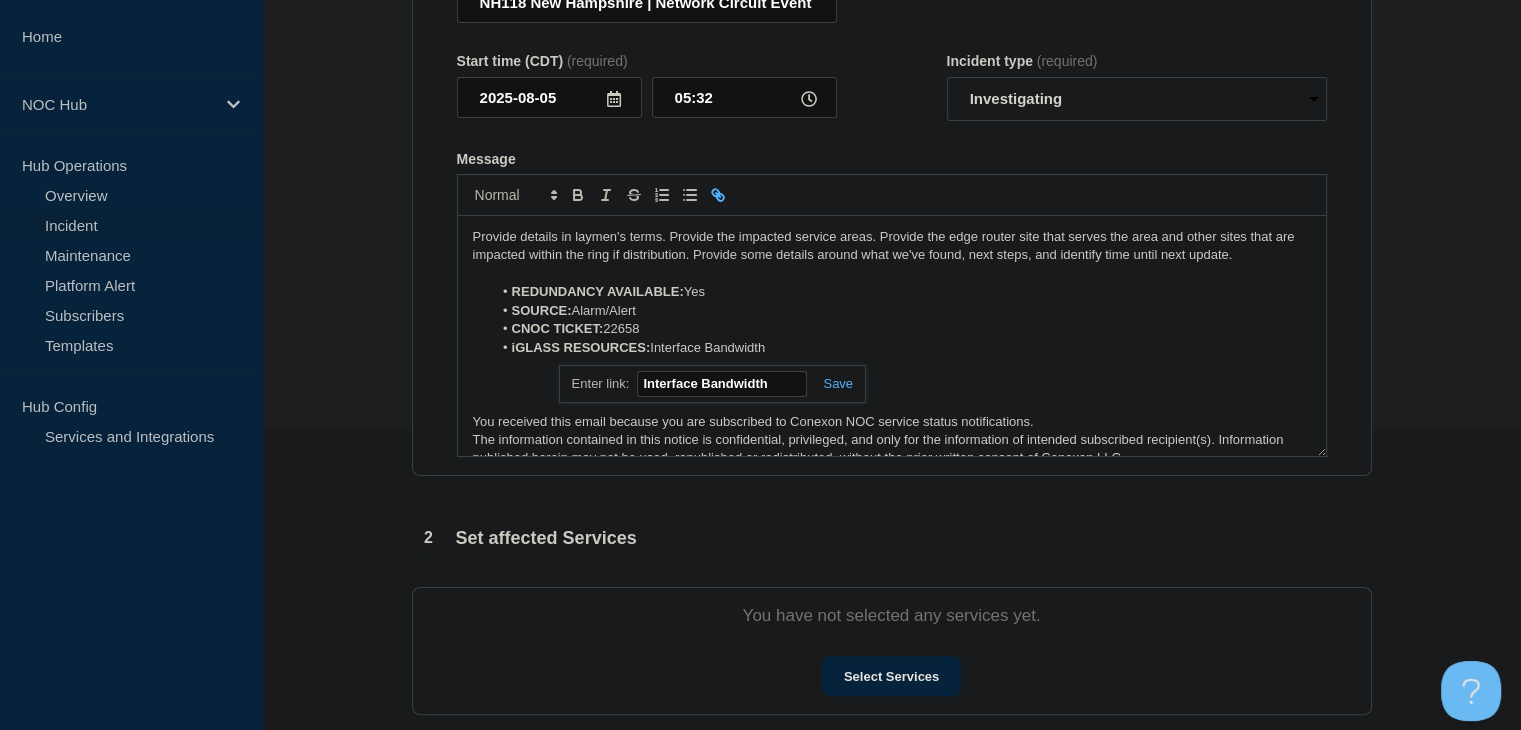 paste on "https://noc.iglass.net/jglass/core/graph/standard/4/conexon-connect/hour/64024" 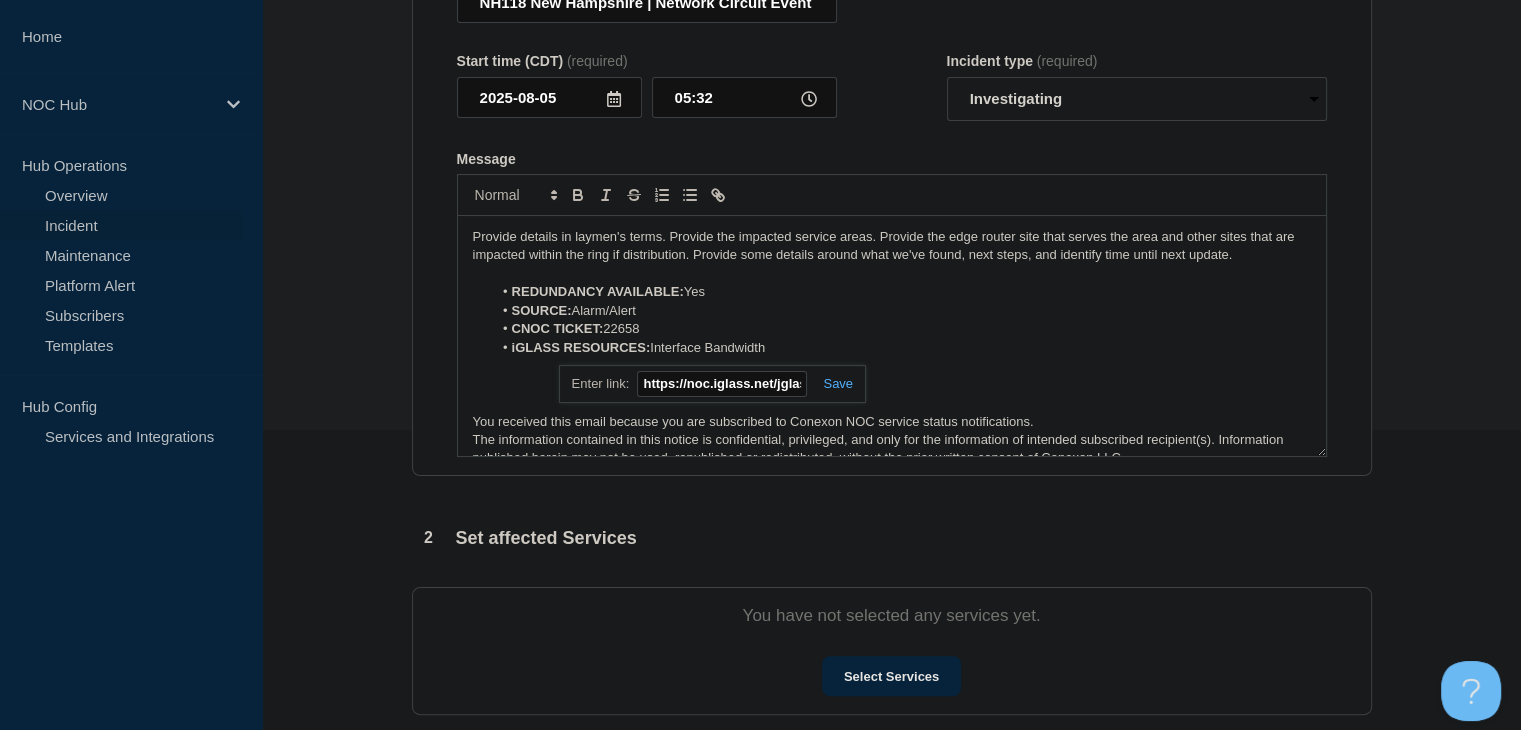 scroll, scrollTop: 0, scrollLeft: 336, axis: horizontal 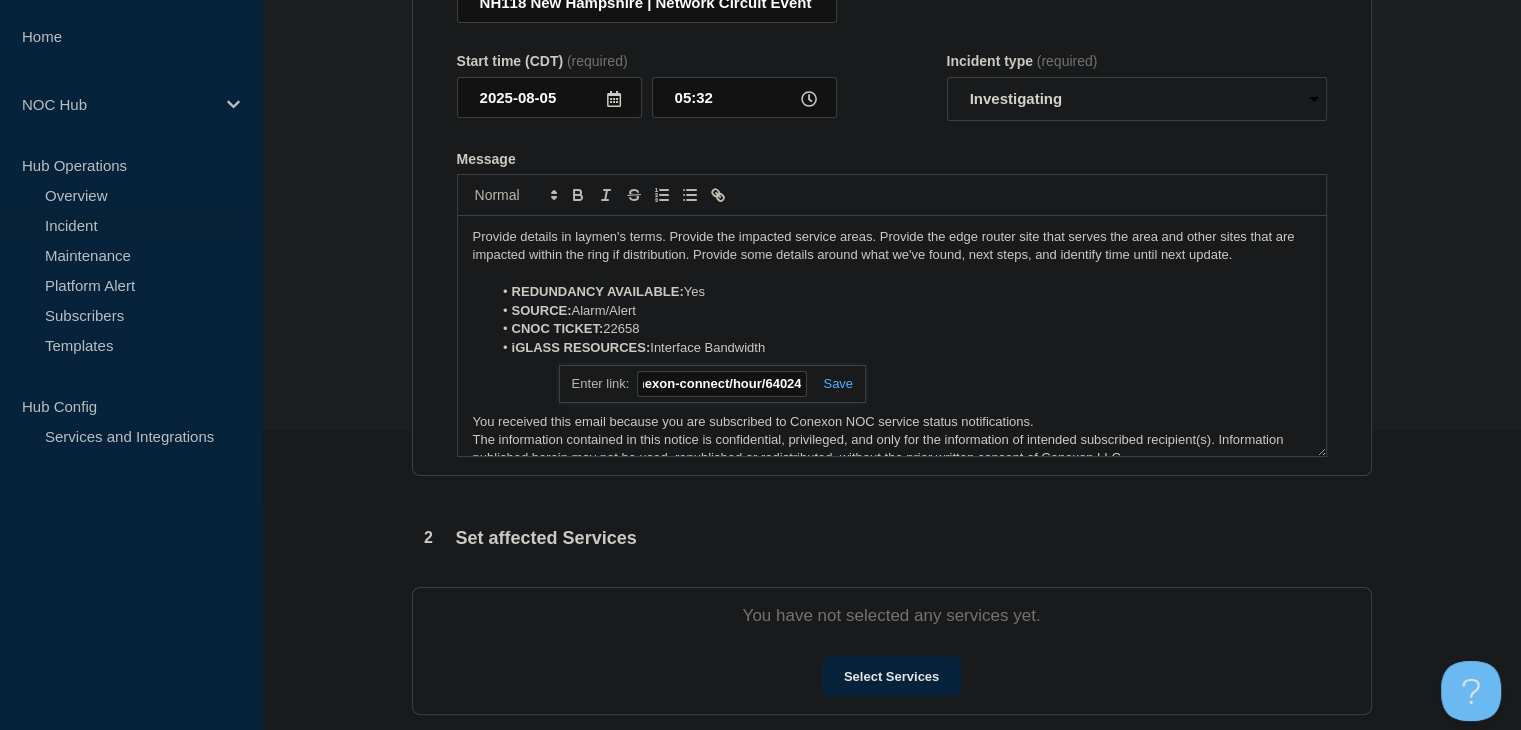 type on "https://noc.iglass.net/jglass/core/graph/standard/4/conexon-connect/hour/64024" 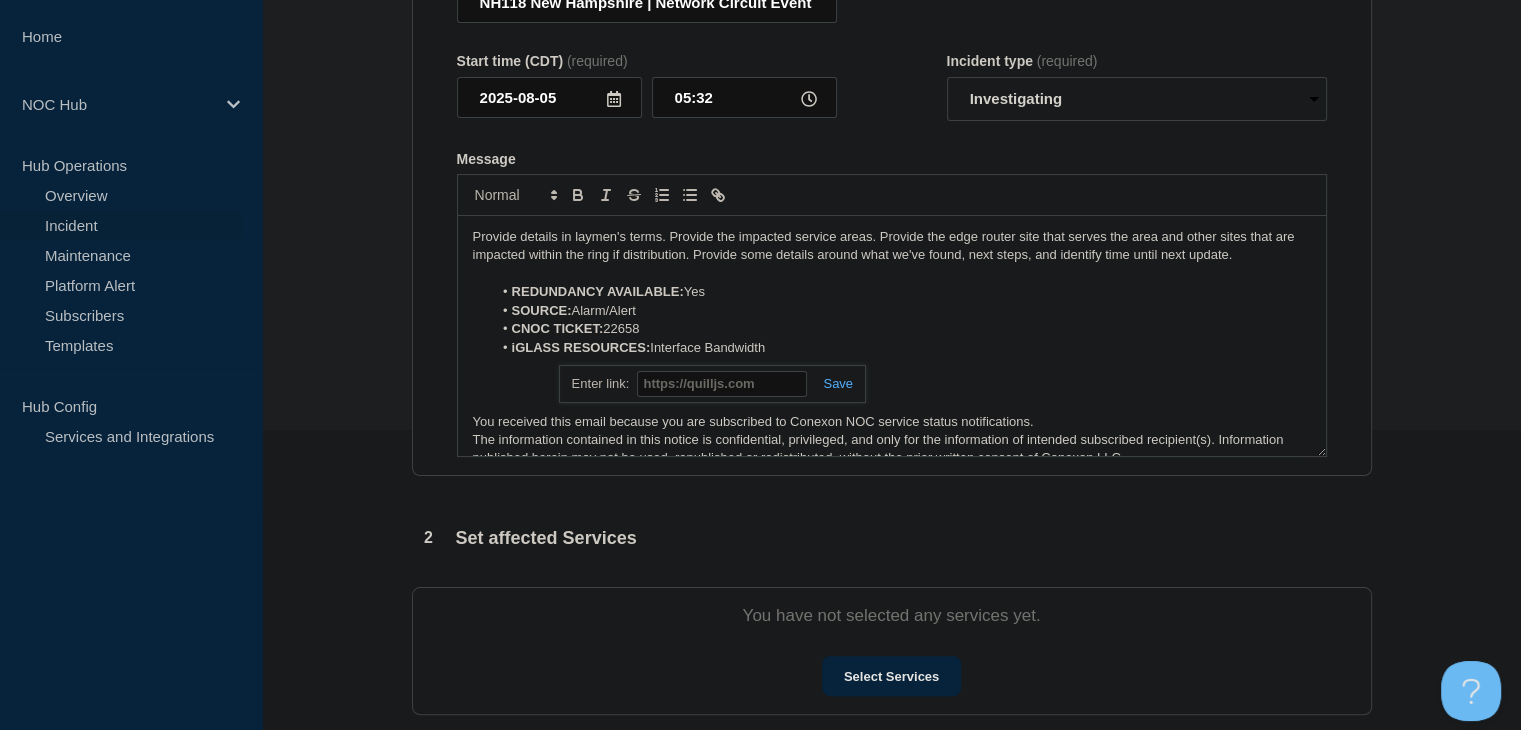scroll, scrollTop: 0, scrollLeft: 0, axis: both 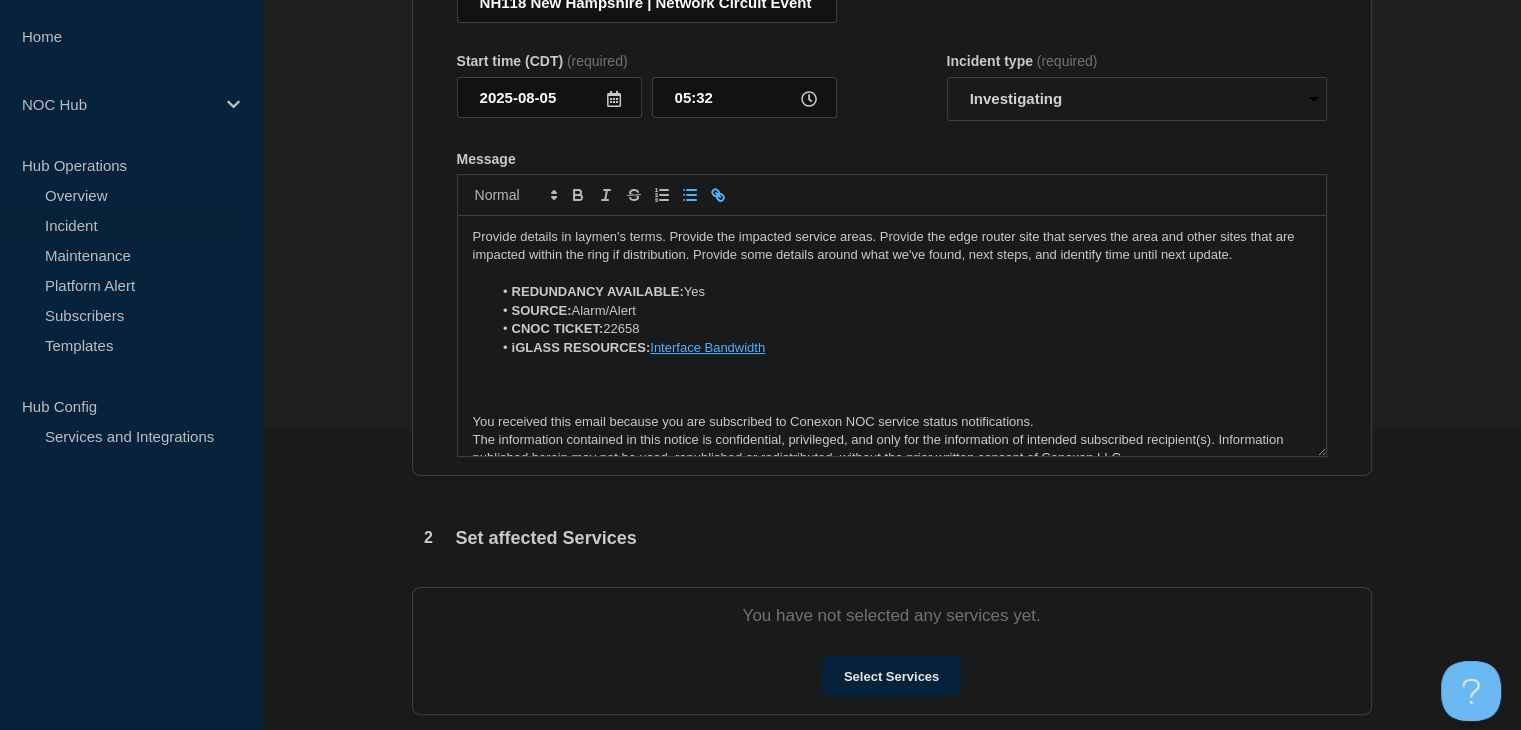 click on "CNOC TICKET:  22658" at bounding box center (901, 329) 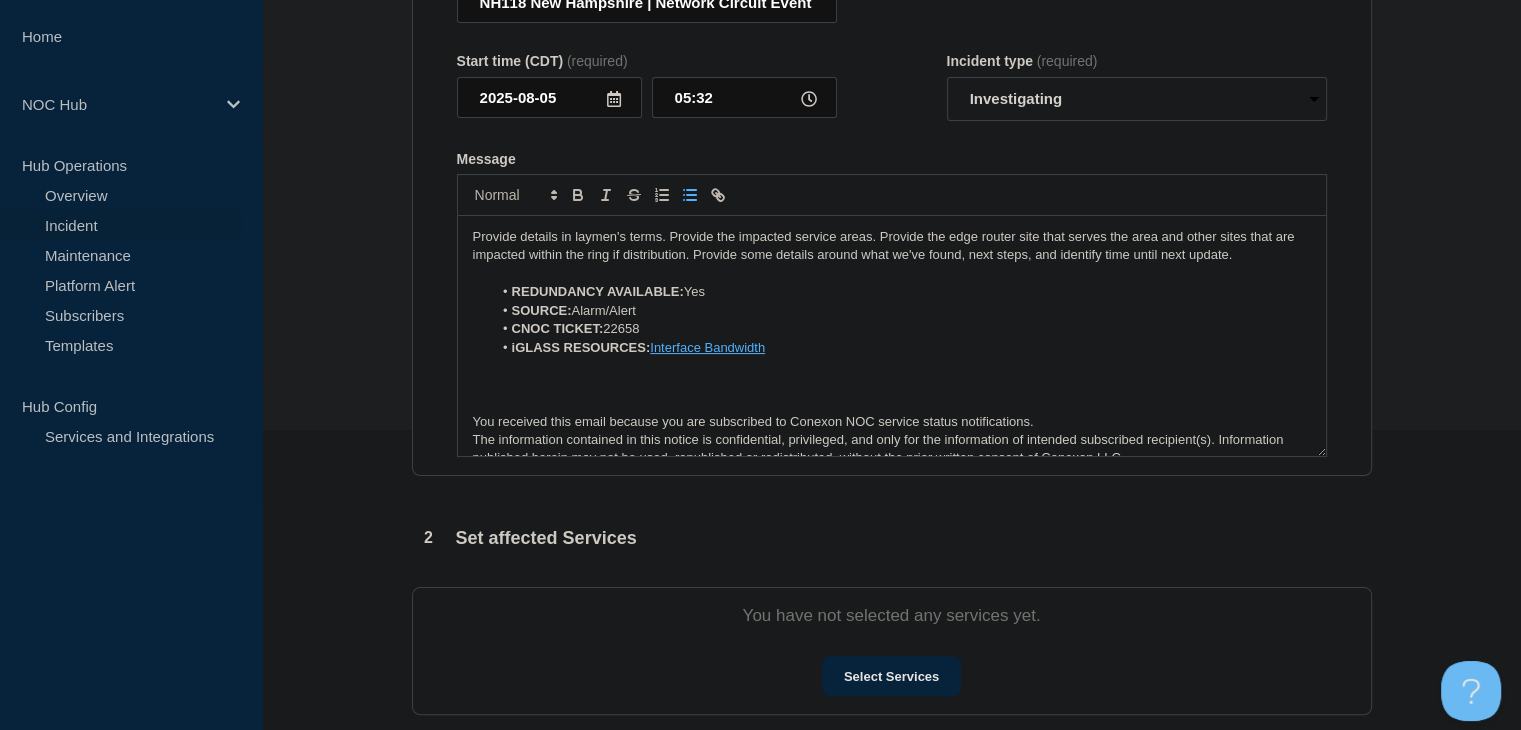 click on "Interface Bandwidth" at bounding box center [707, 347] 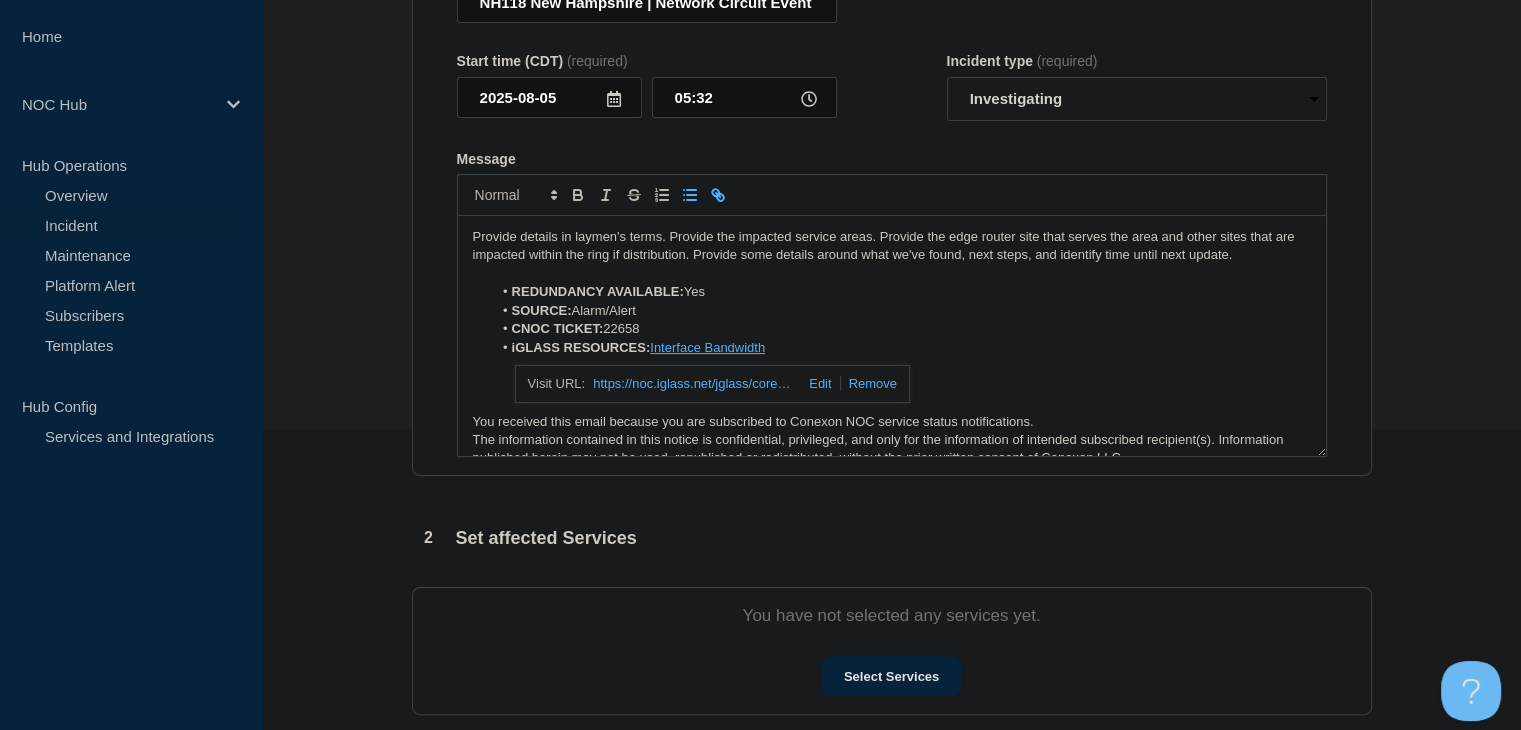 click on "https://noc.iglass.net/jglass/core/graph/standard/4/conexon-connect/hour/64024" at bounding box center (693, 384) 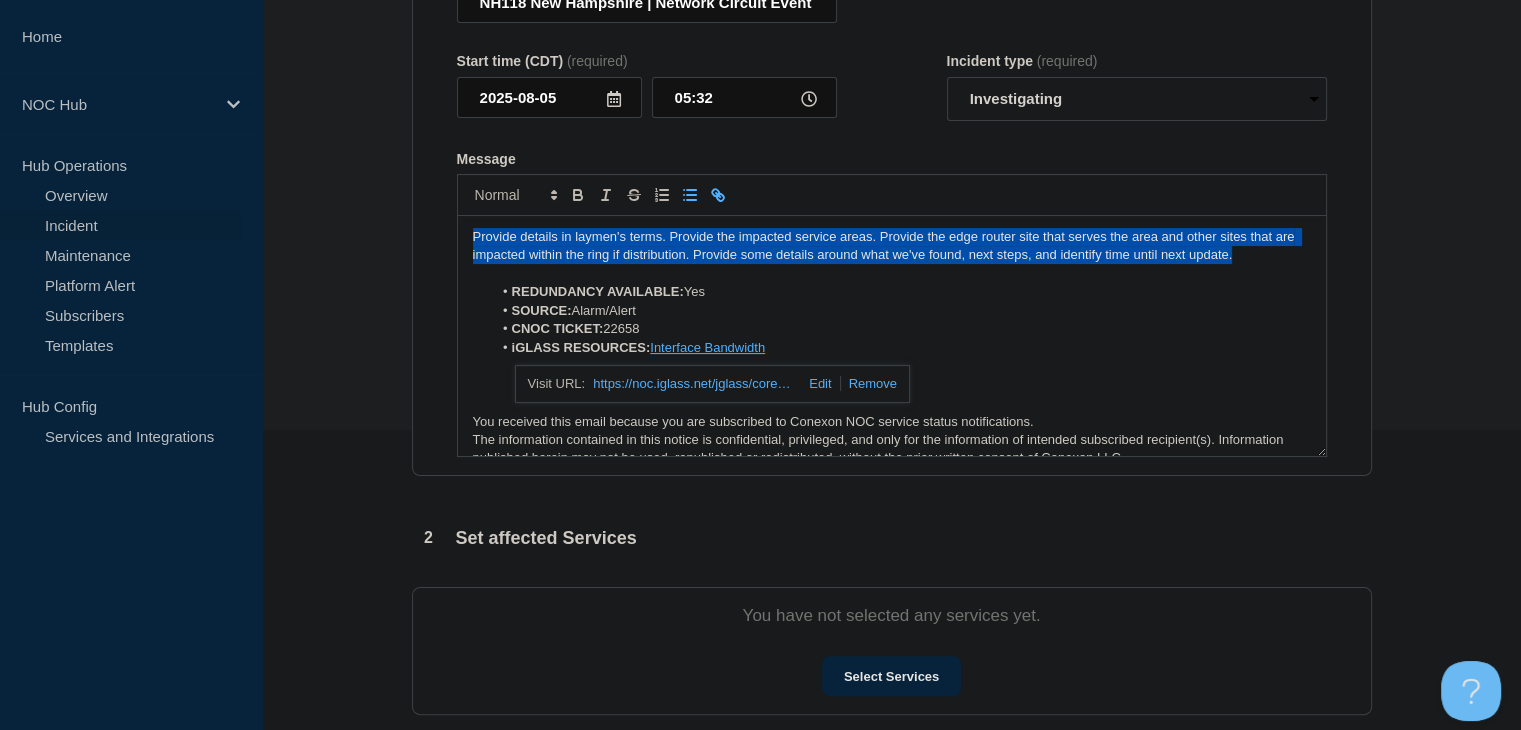 drag, startPoint x: 1261, startPoint y: 258, endPoint x: 388, endPoint y: 229, distance: 873.48157 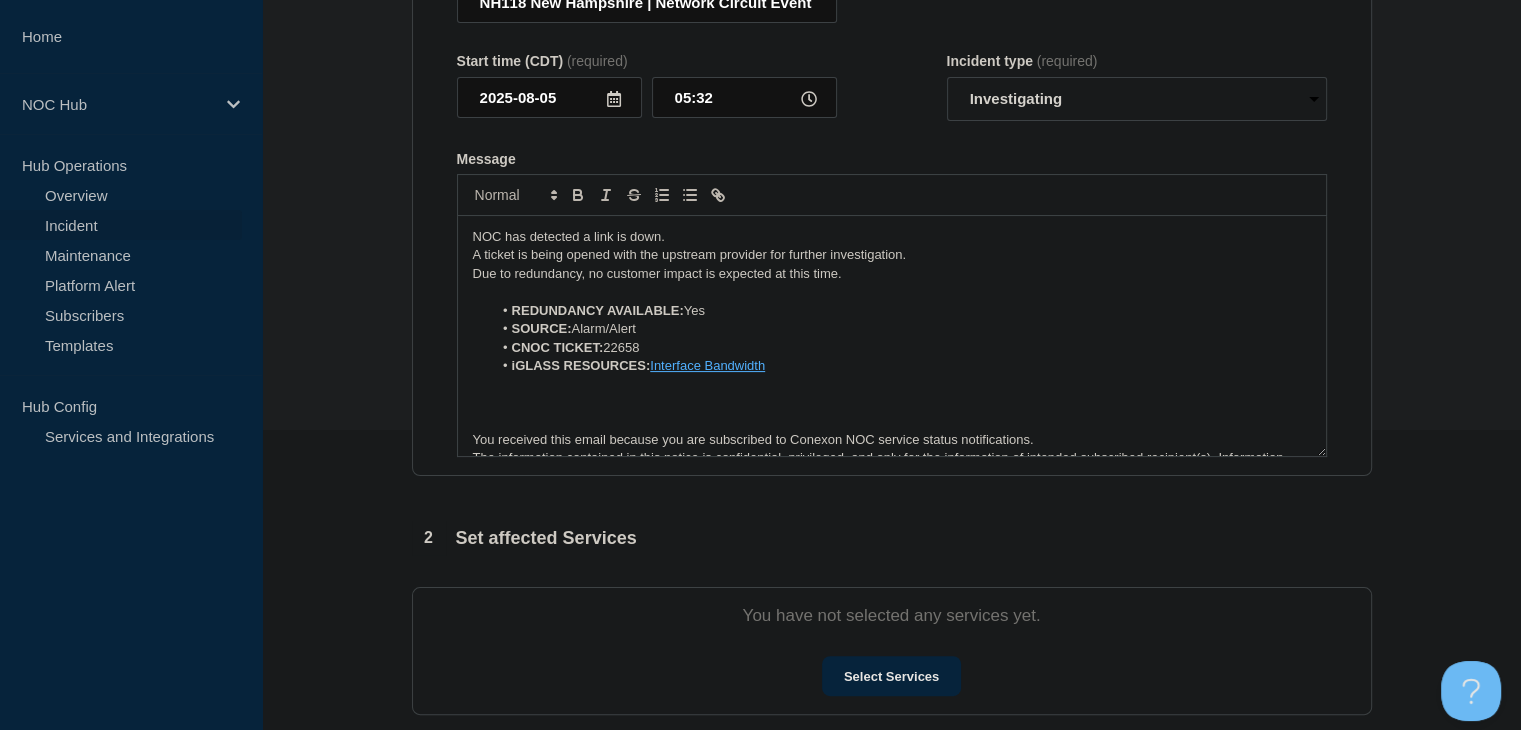 click at bounding box center [892, 292] 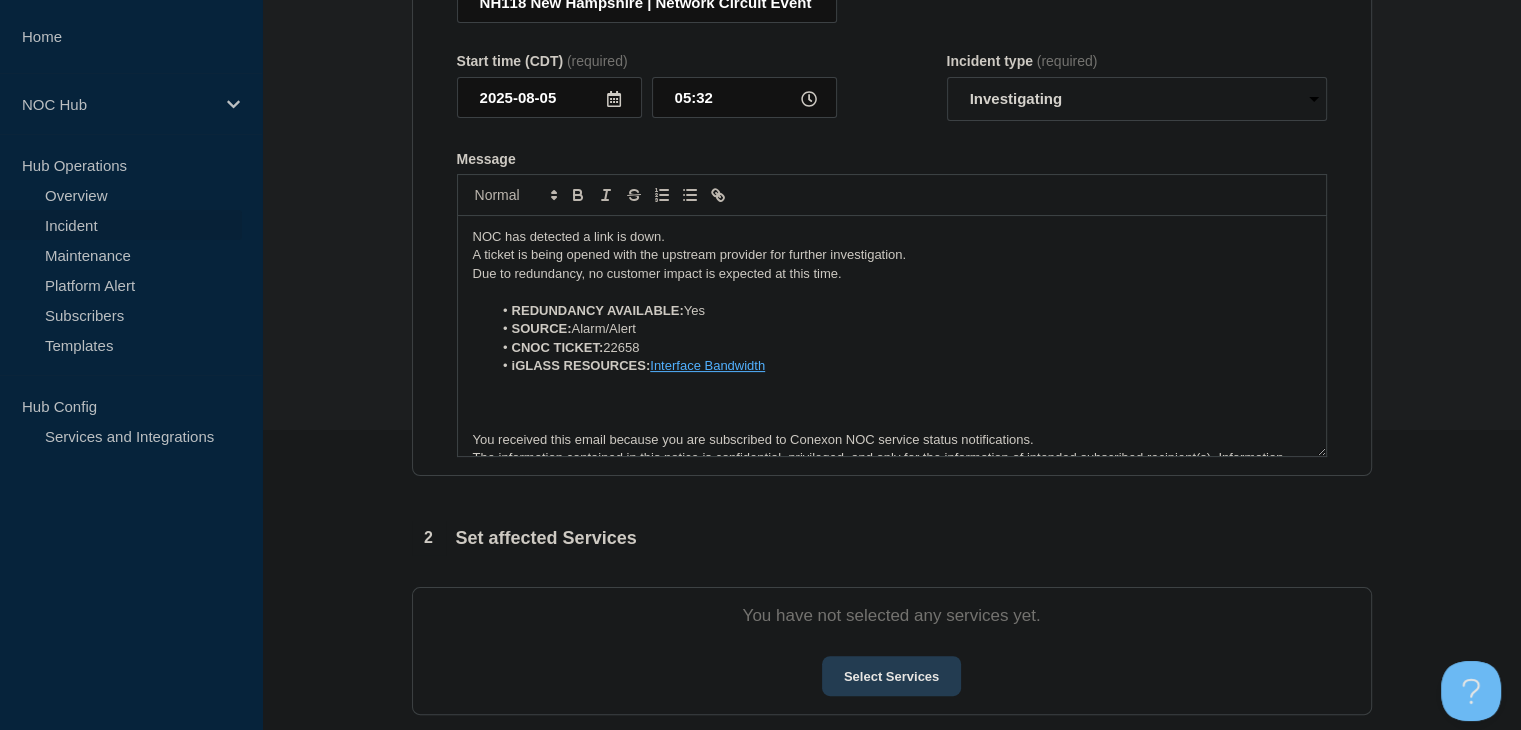 click on "Select Services" at bounding box center (891, 676) 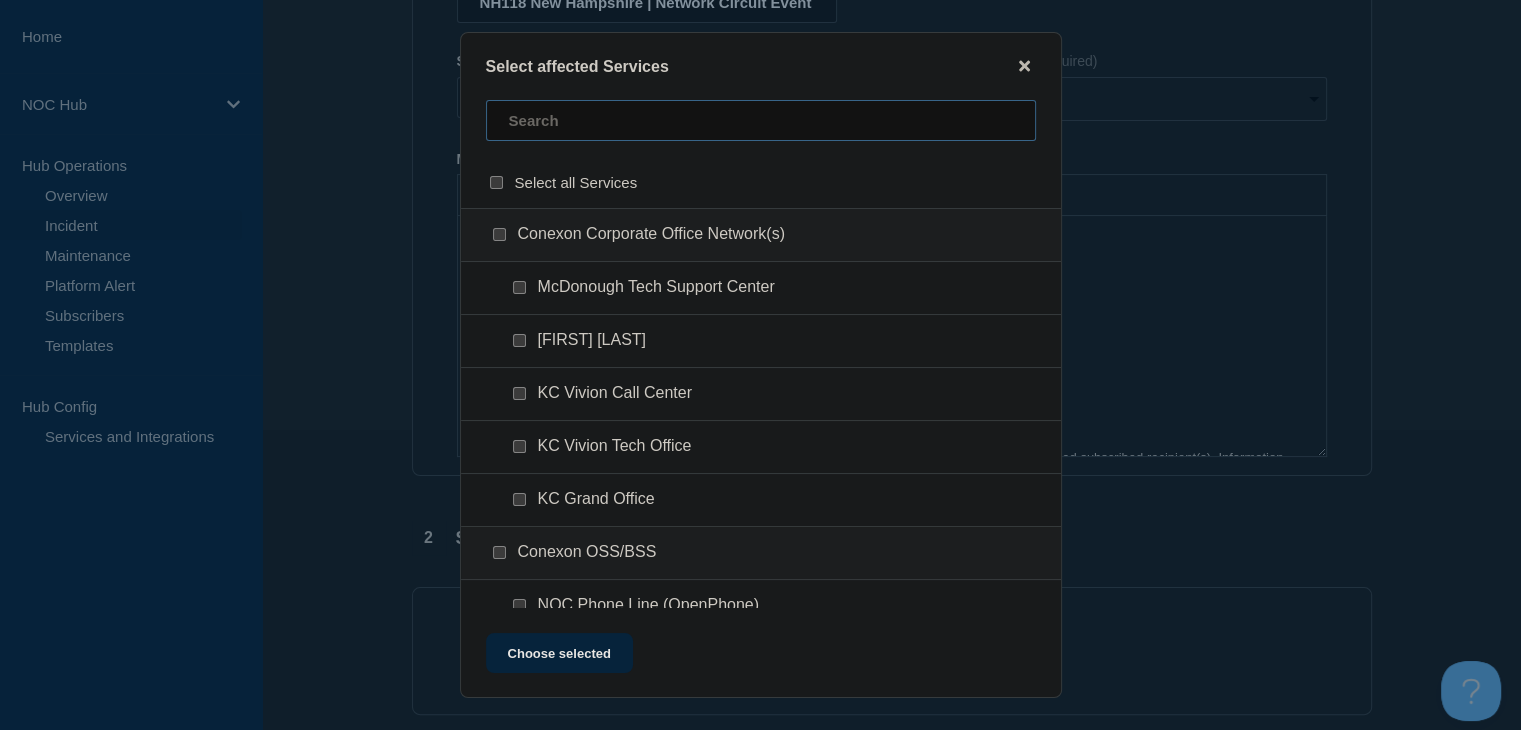 click at bounding box center [761, 120] 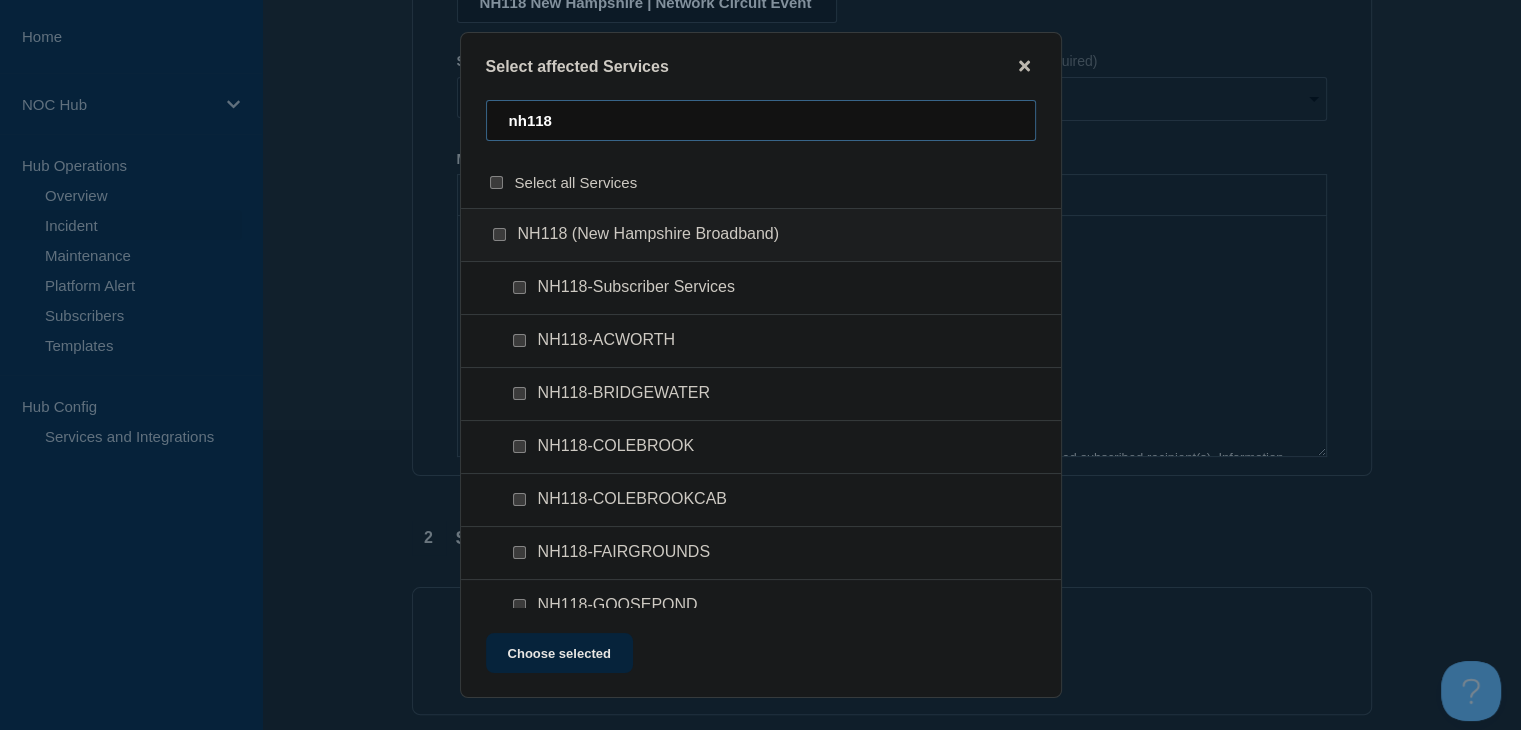 type on "nh118" 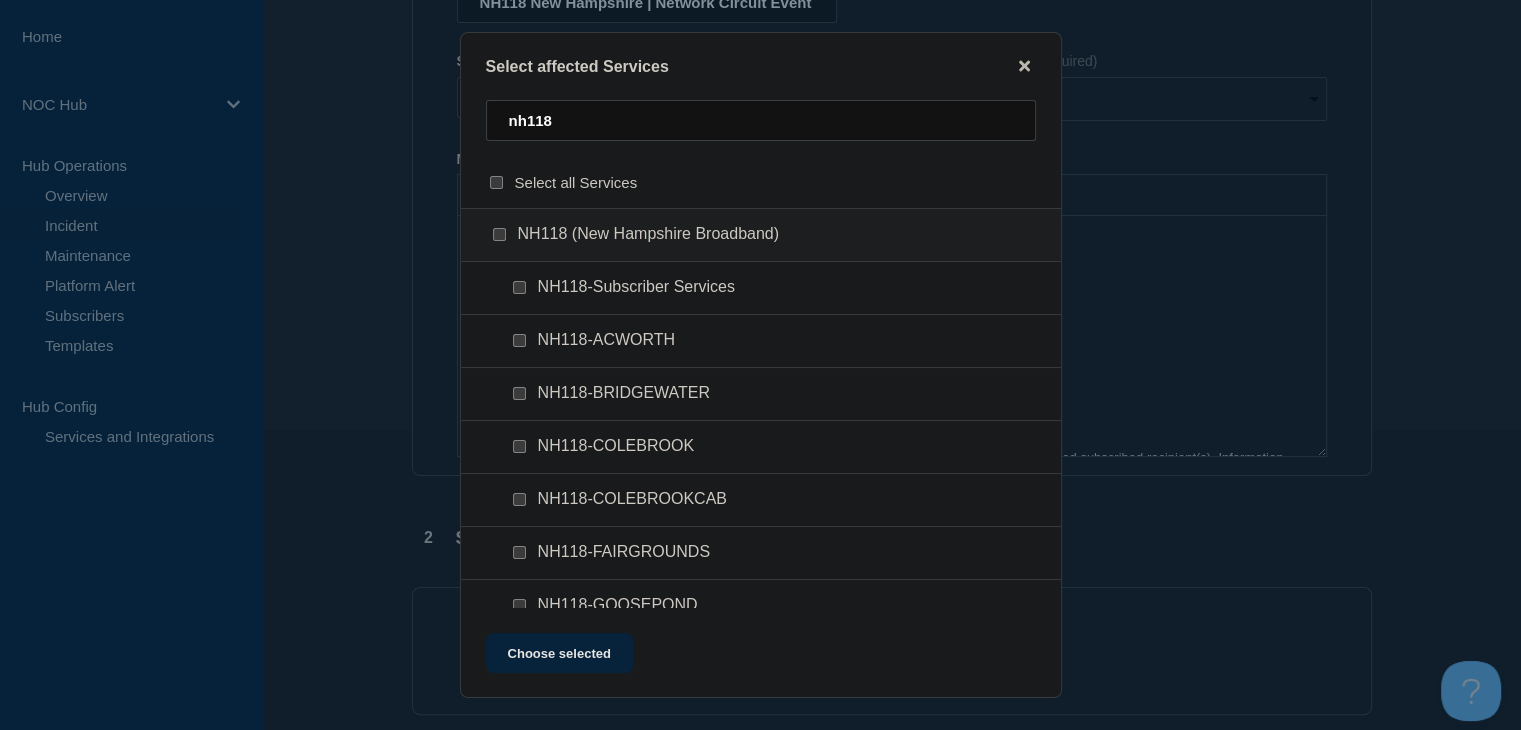 click at bounding box center [519, 287] 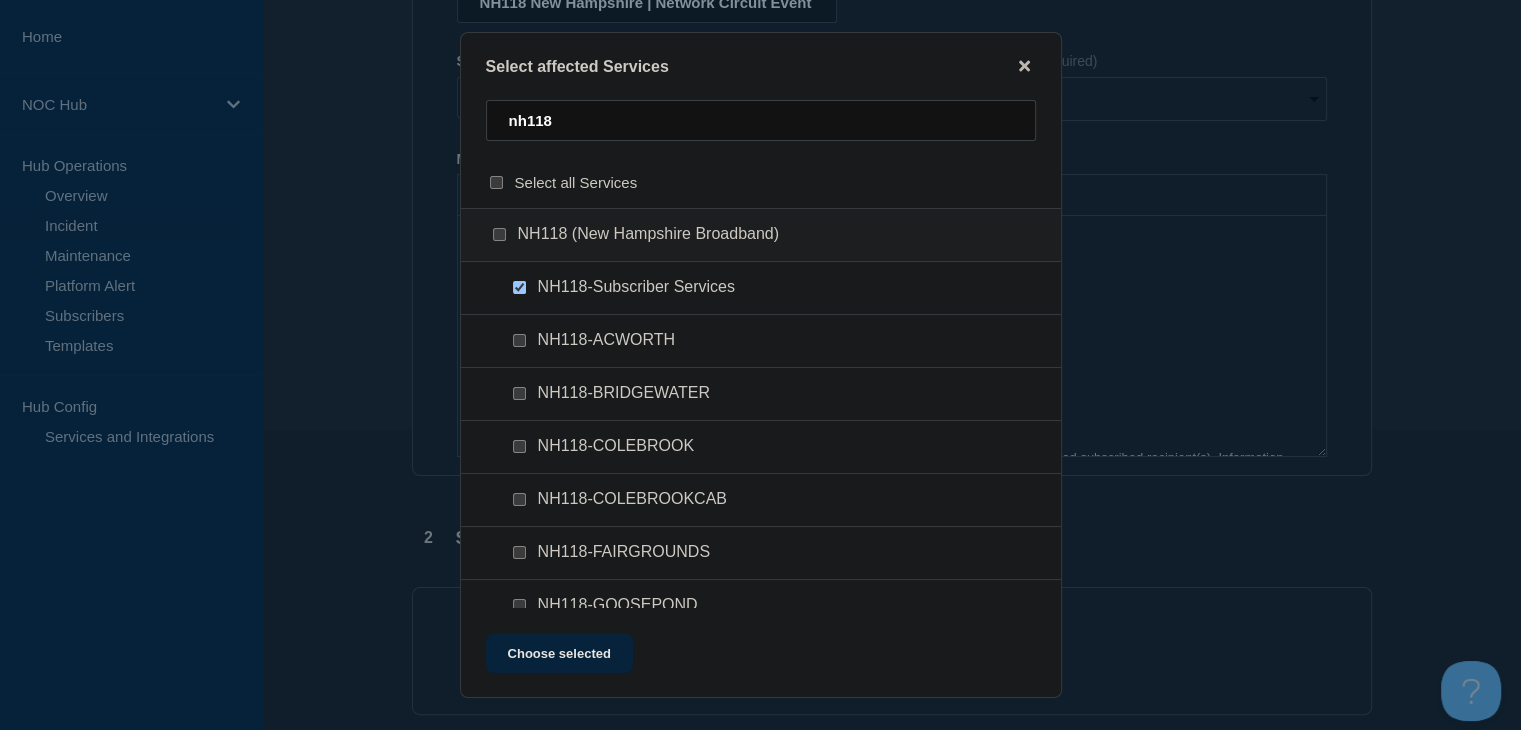 click at bounding box center (519, 552) 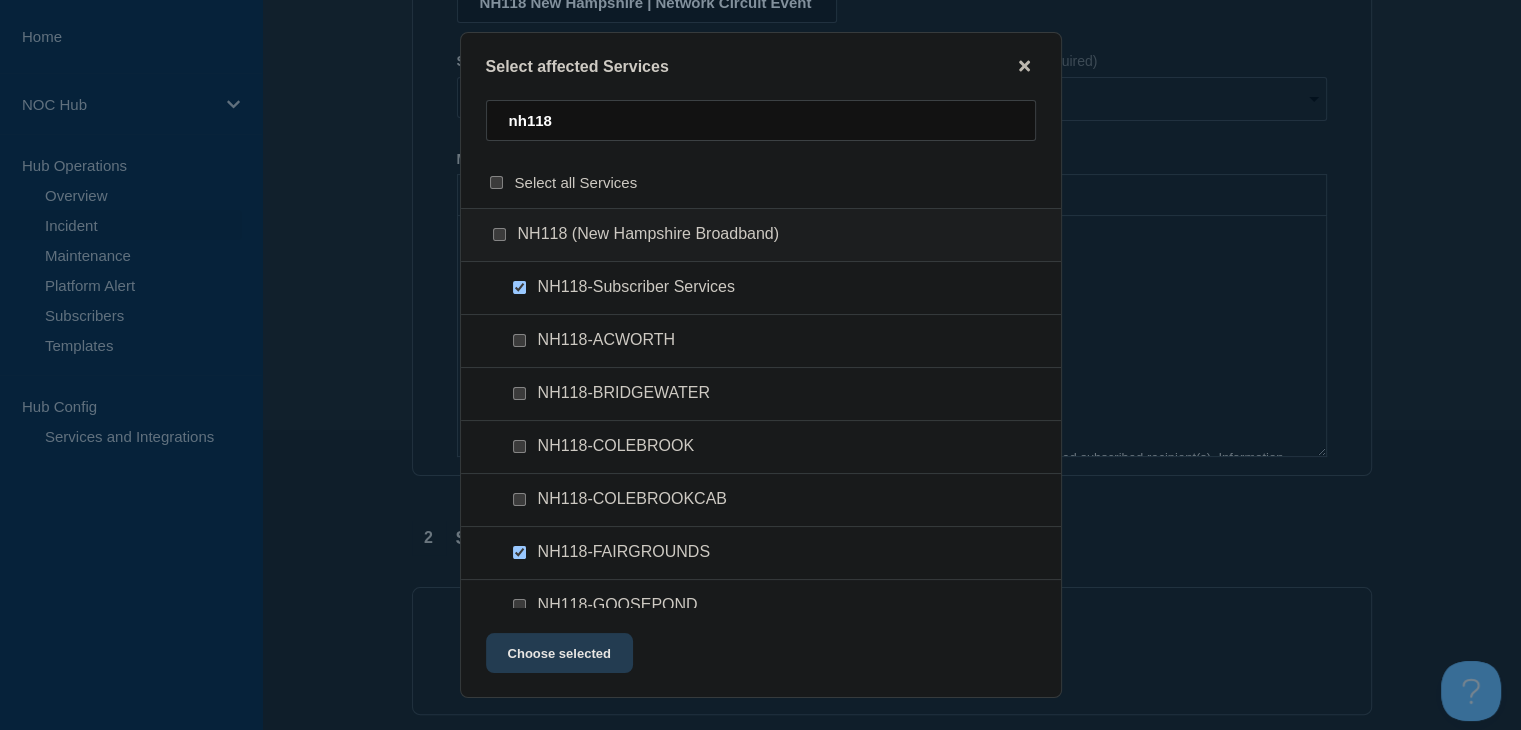 click on "Choose selected" 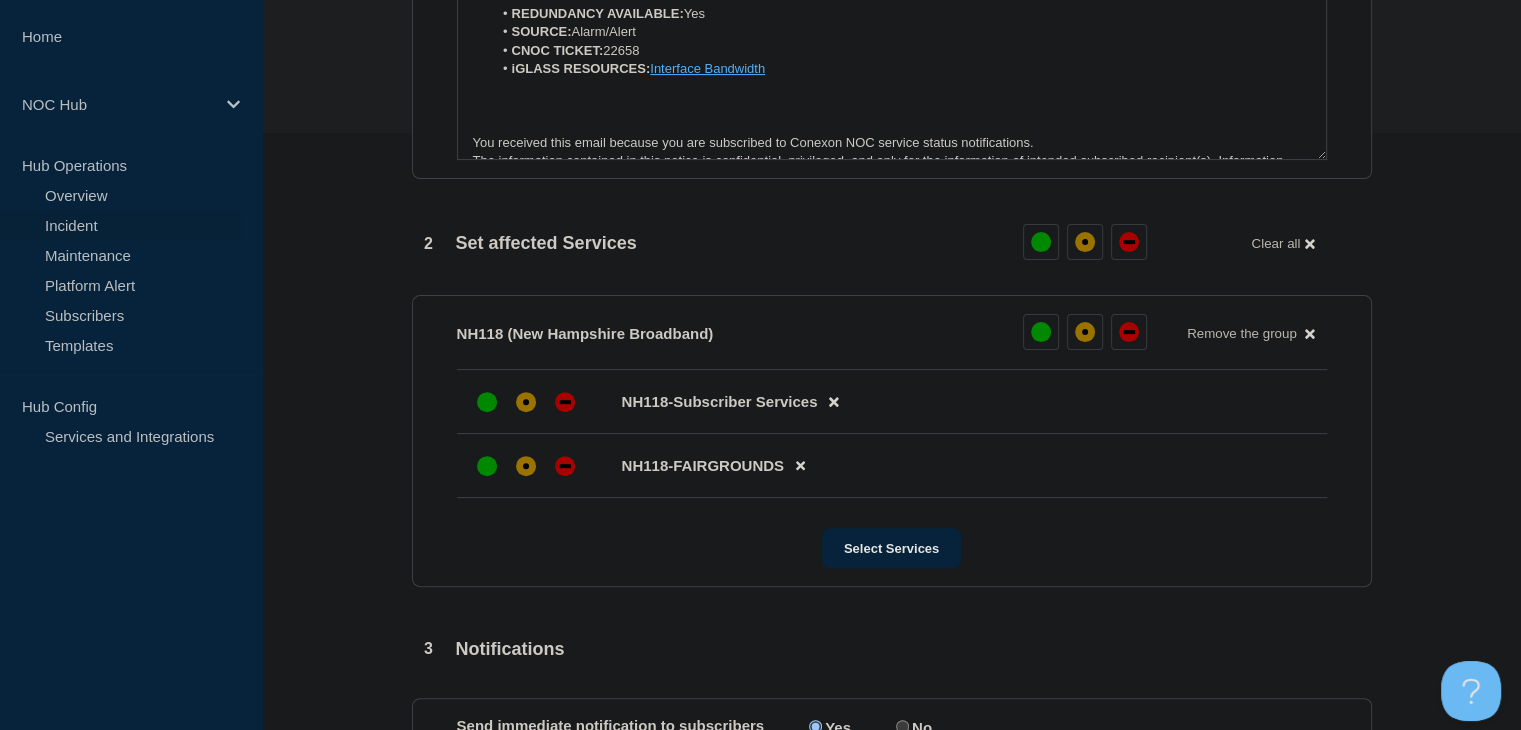 scroll, scrollTop: 600, scrollLeft: 0, axis: vertical 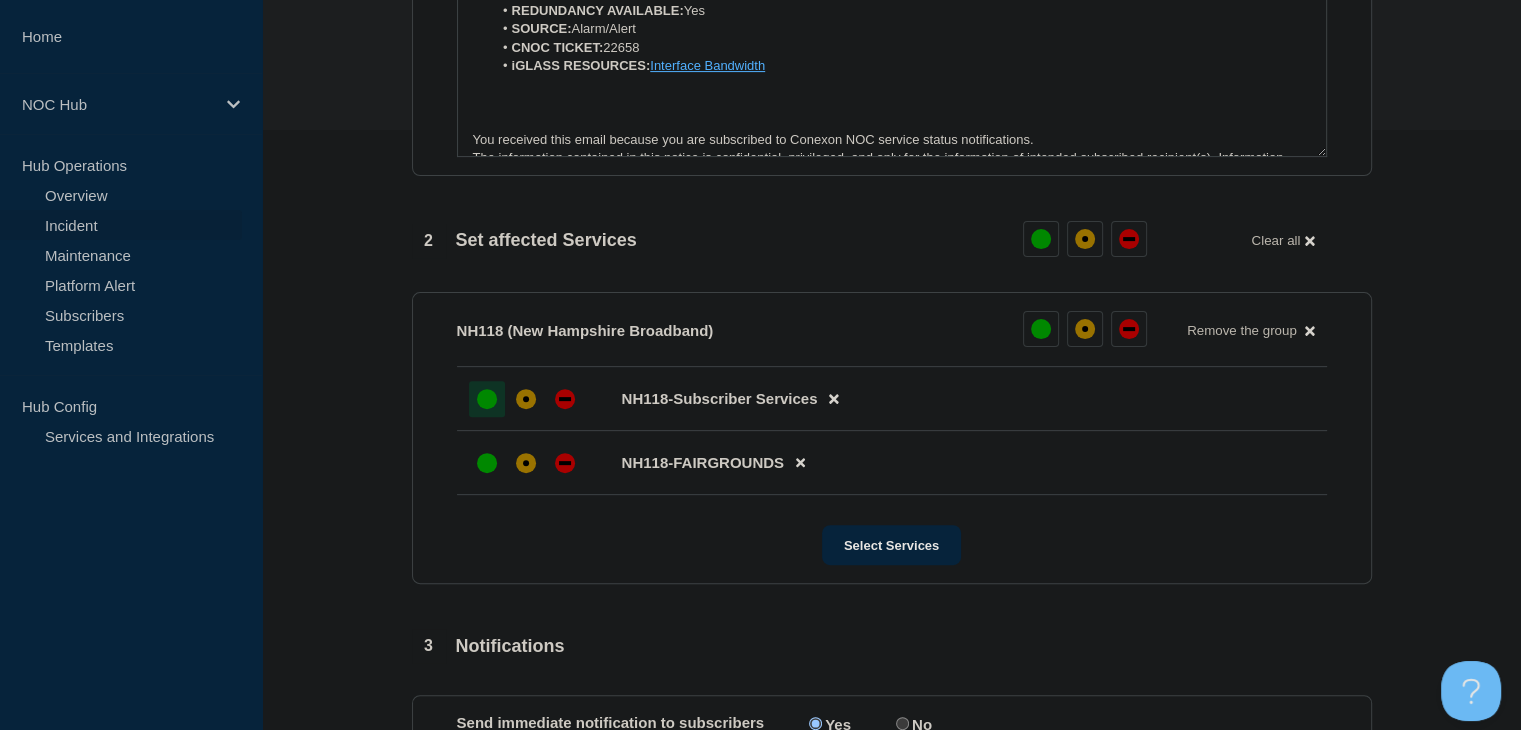click at bounding box center [487, 399] 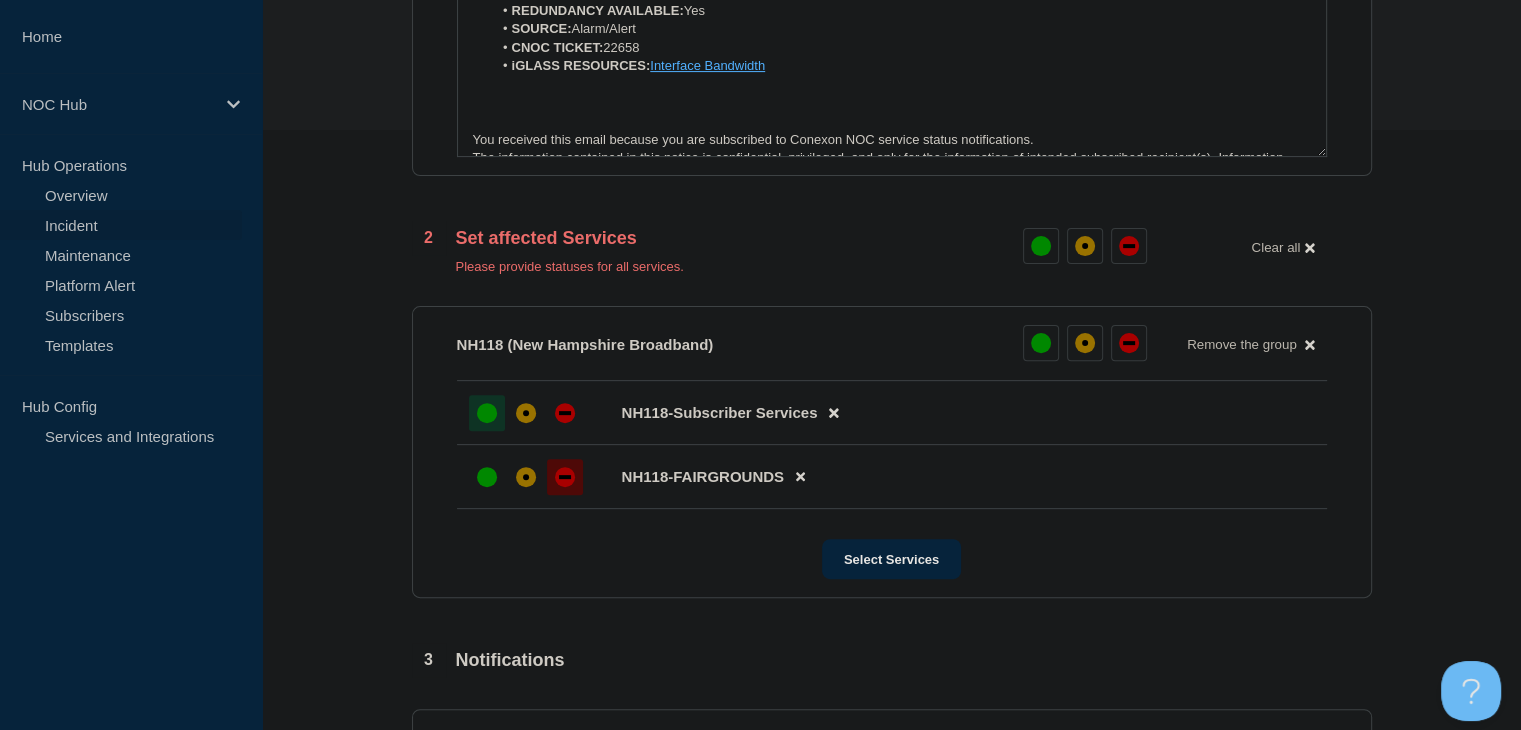 click at bounding box center (565, 477) 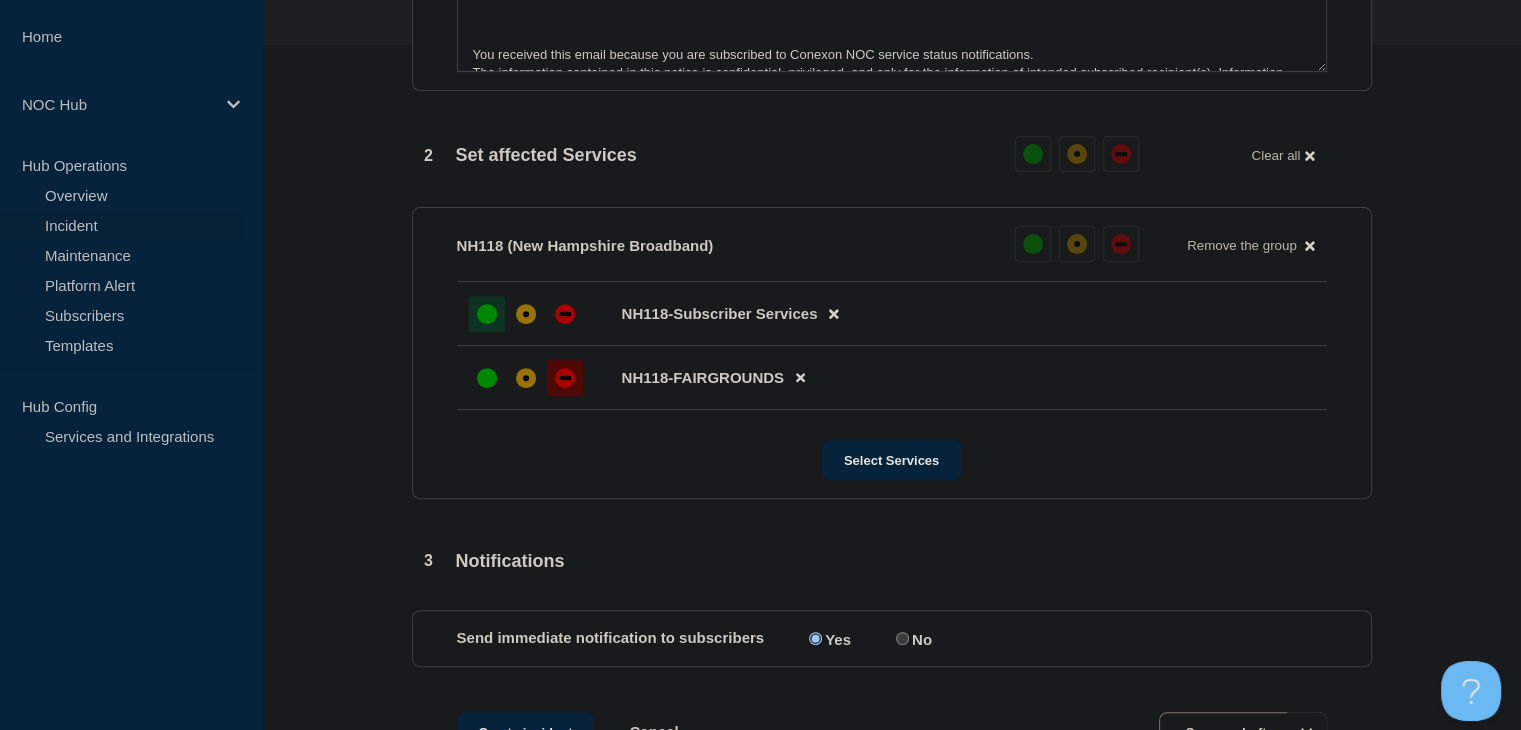 scroll, scrollTop: 846, scrollLeft: 0, axis: vertical 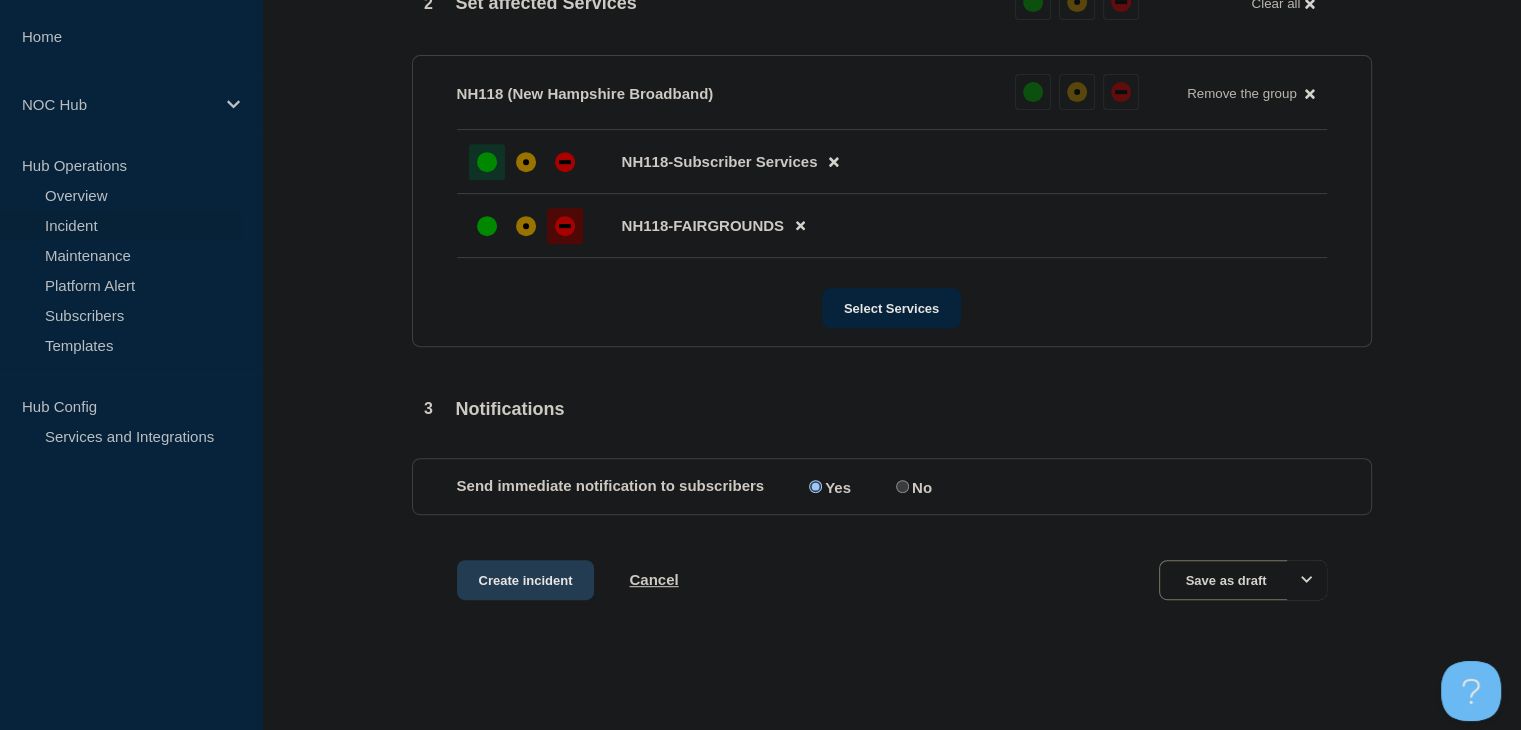 click on "Create incident" at bounding box center [526, 580] 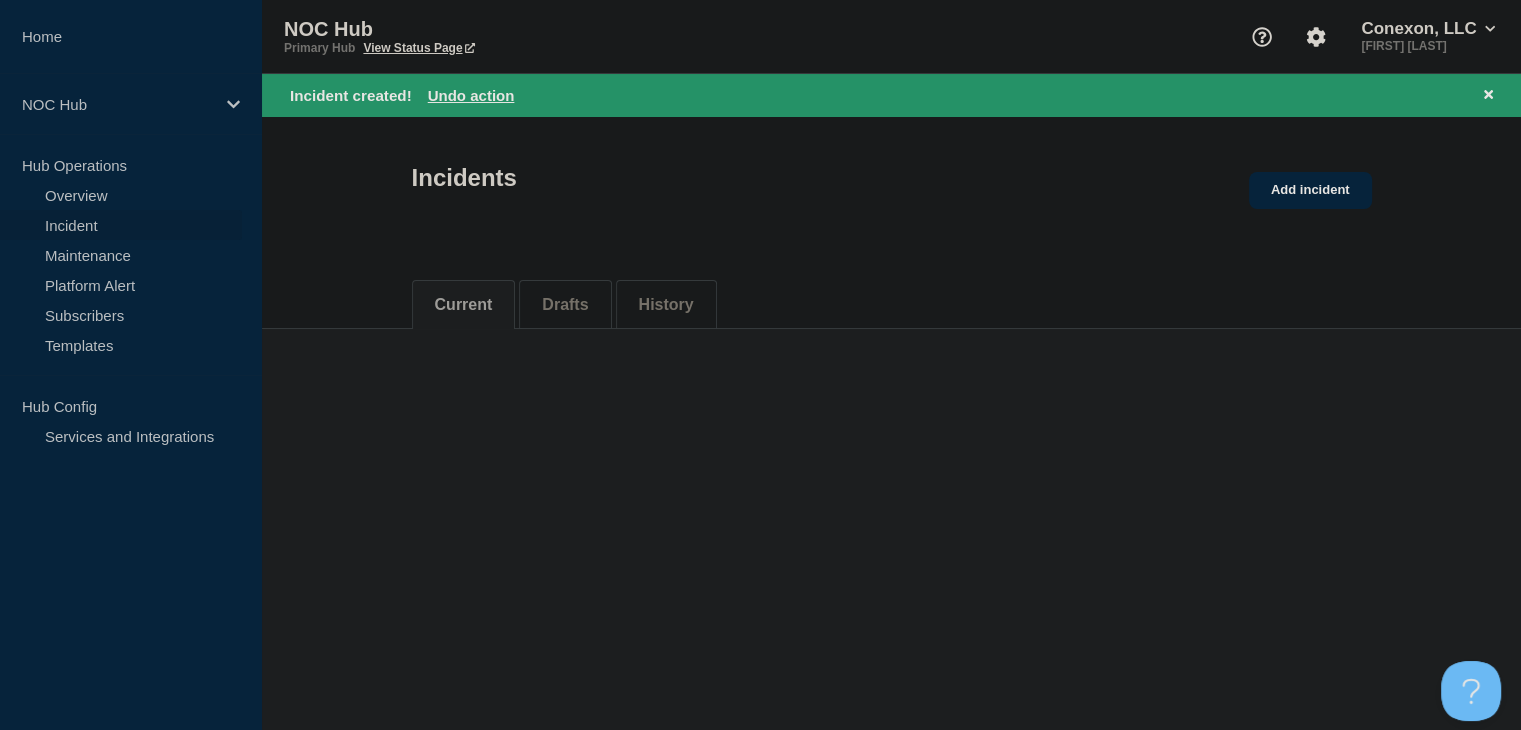 scroll, scrollTop: 0, scrollLeft: 0, axis: both 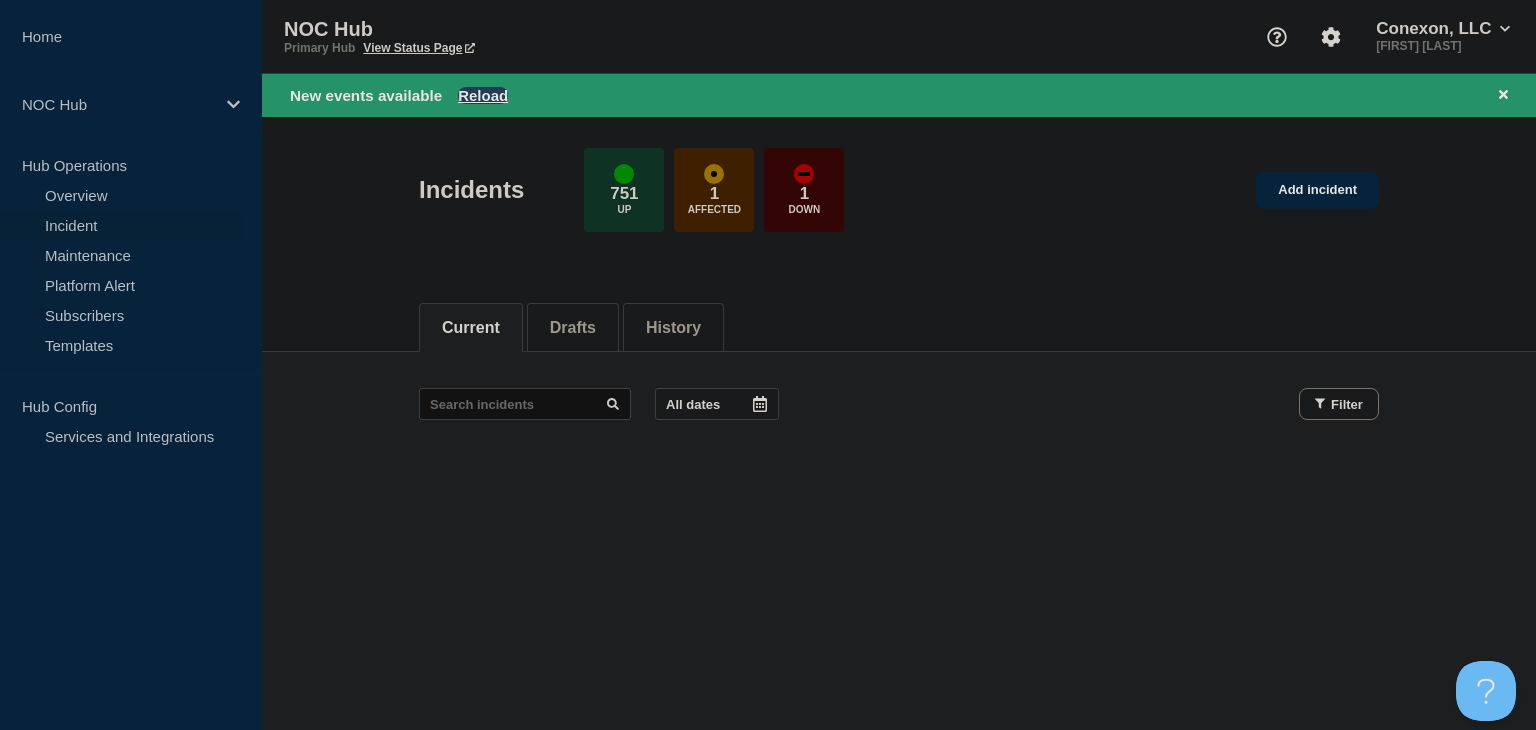click on "Reload" at bounding box center [483, 95] 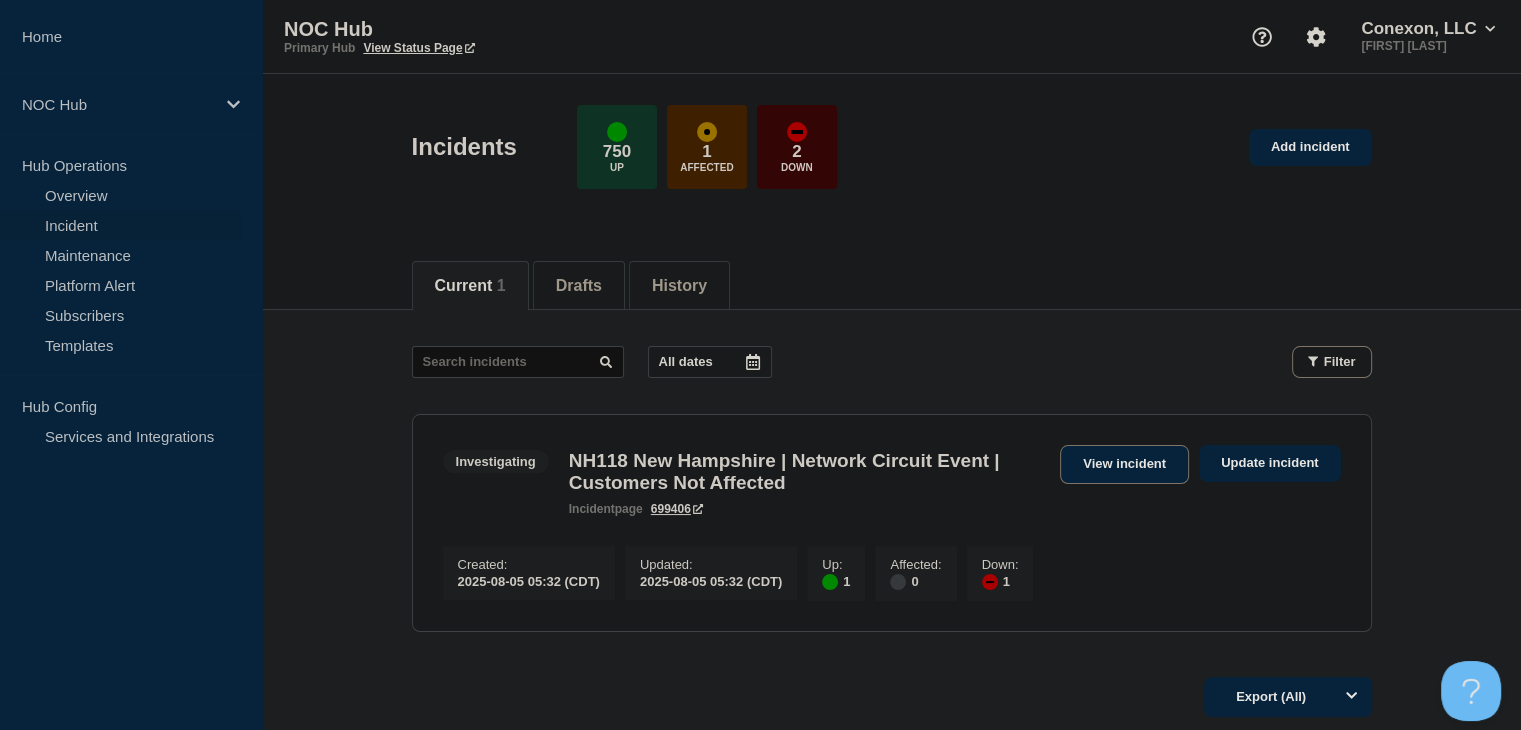 click on "View incident" at bounding box center [1124, 464] 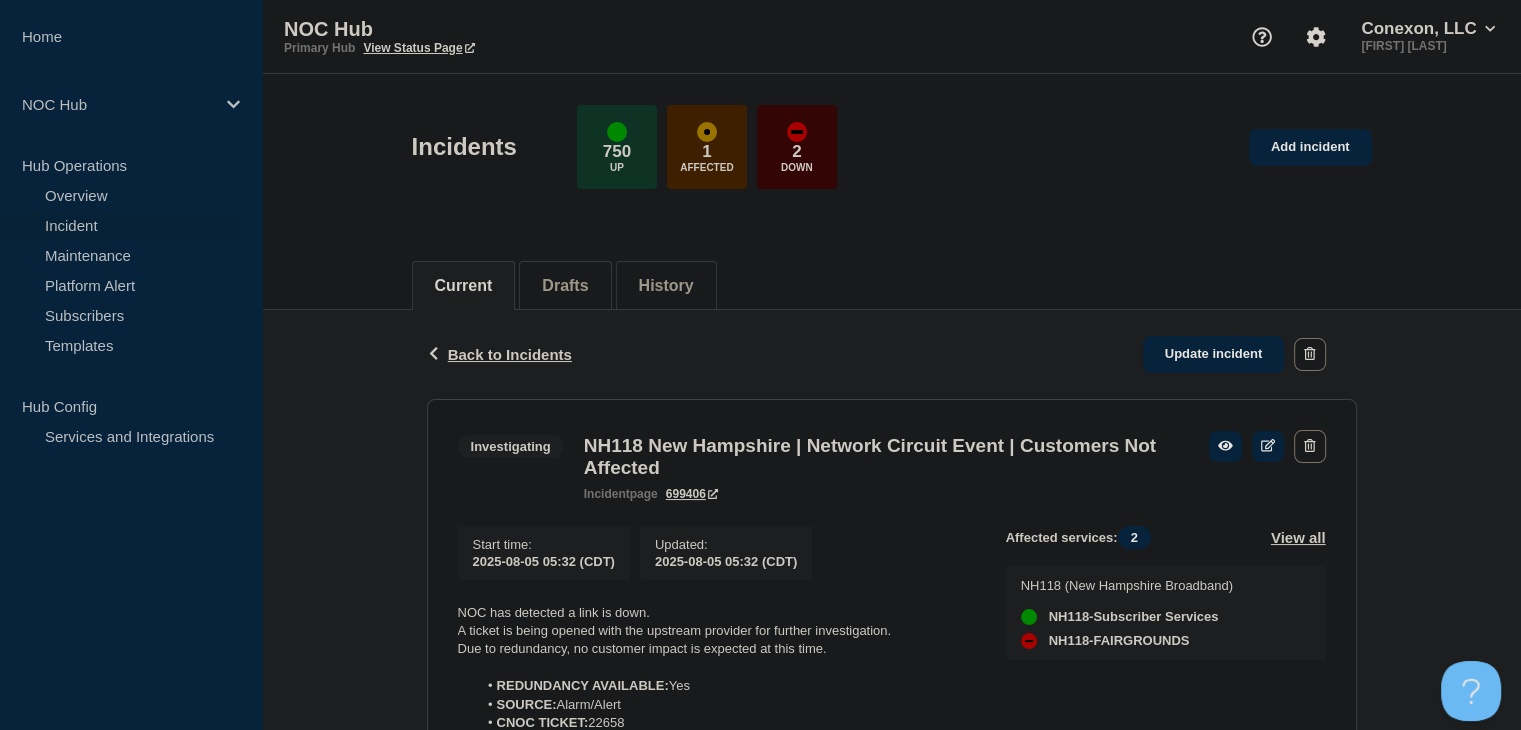 scroll, scrollTop: 272, scrollLeft: 0, axis: vertical 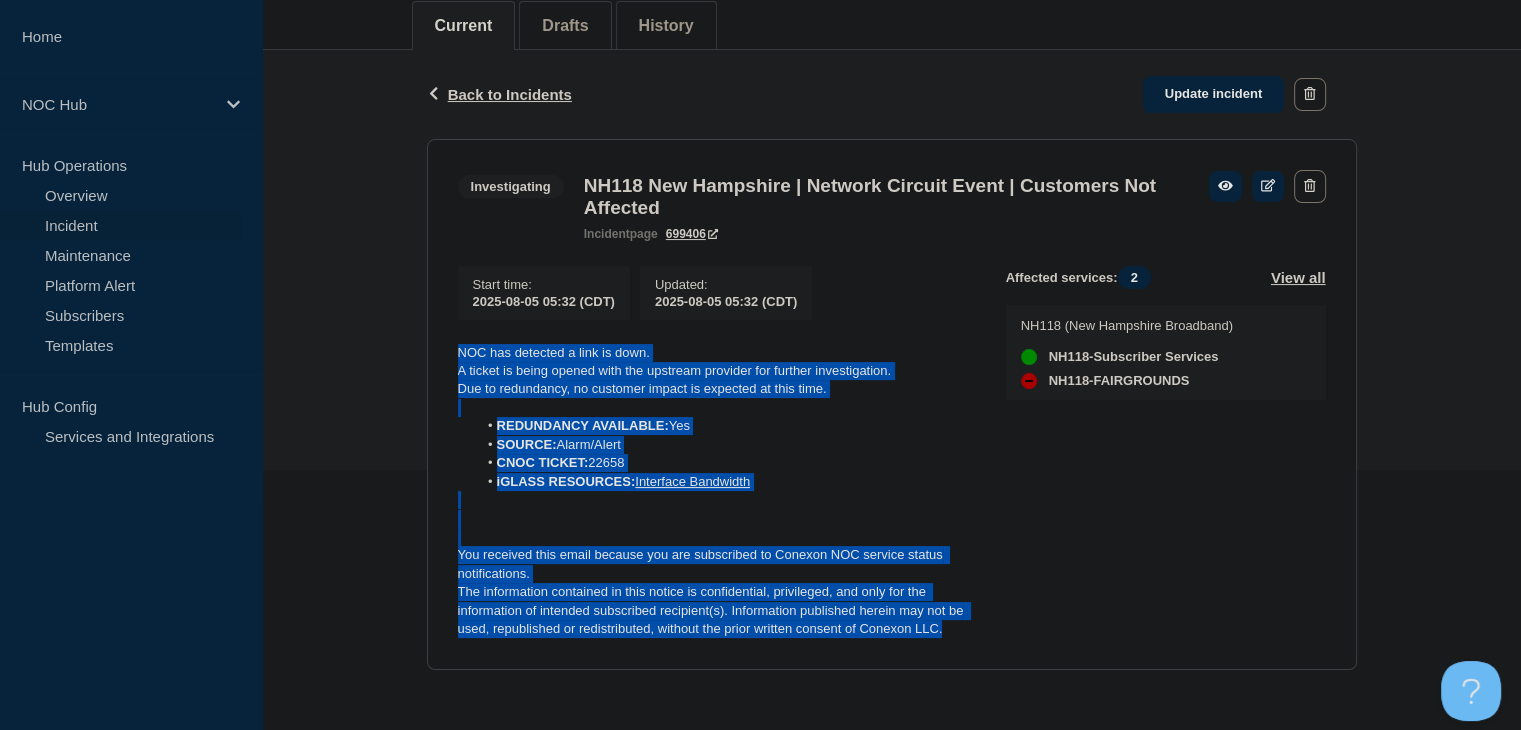 drag, startPoint x: 948, startPoint y: 633, endPoint x: 423, endPoint y: 333, distance: 604.6693 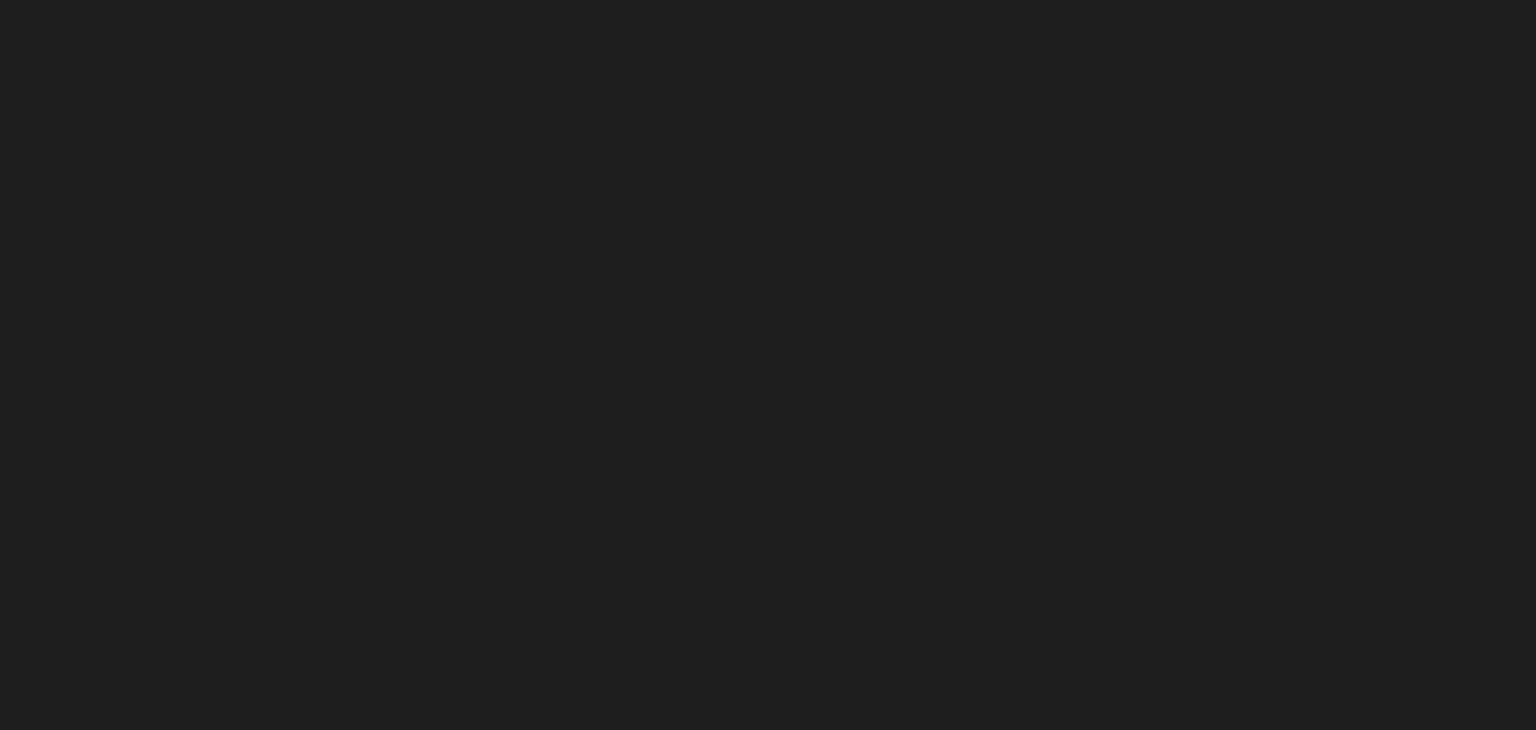 scroll, scrollTop: 0, scrollLeft: 0, axis: both 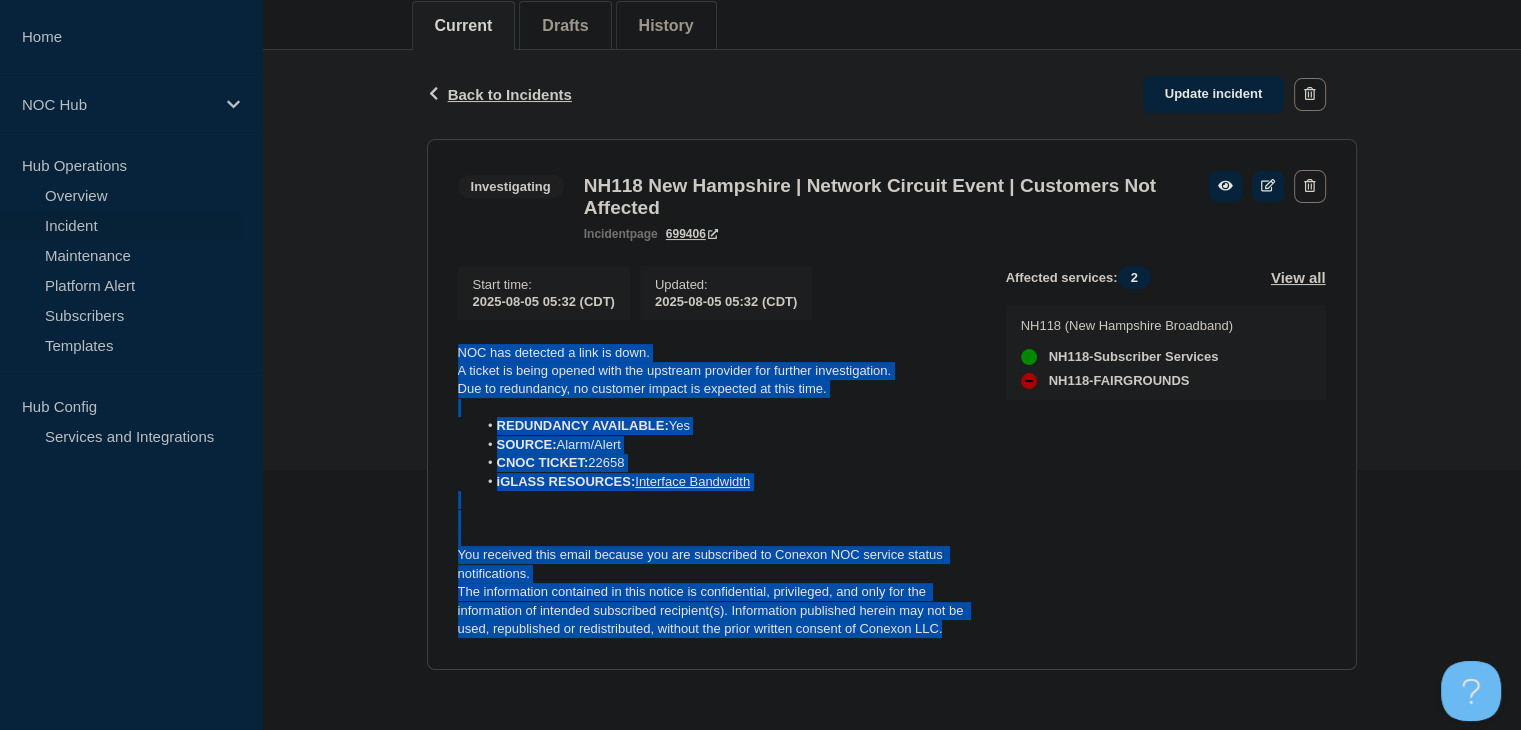 drag, startPoint x: 960, startPoint y: 635, endPoint x: 424, endPoint y: 346, distance: 608.94745 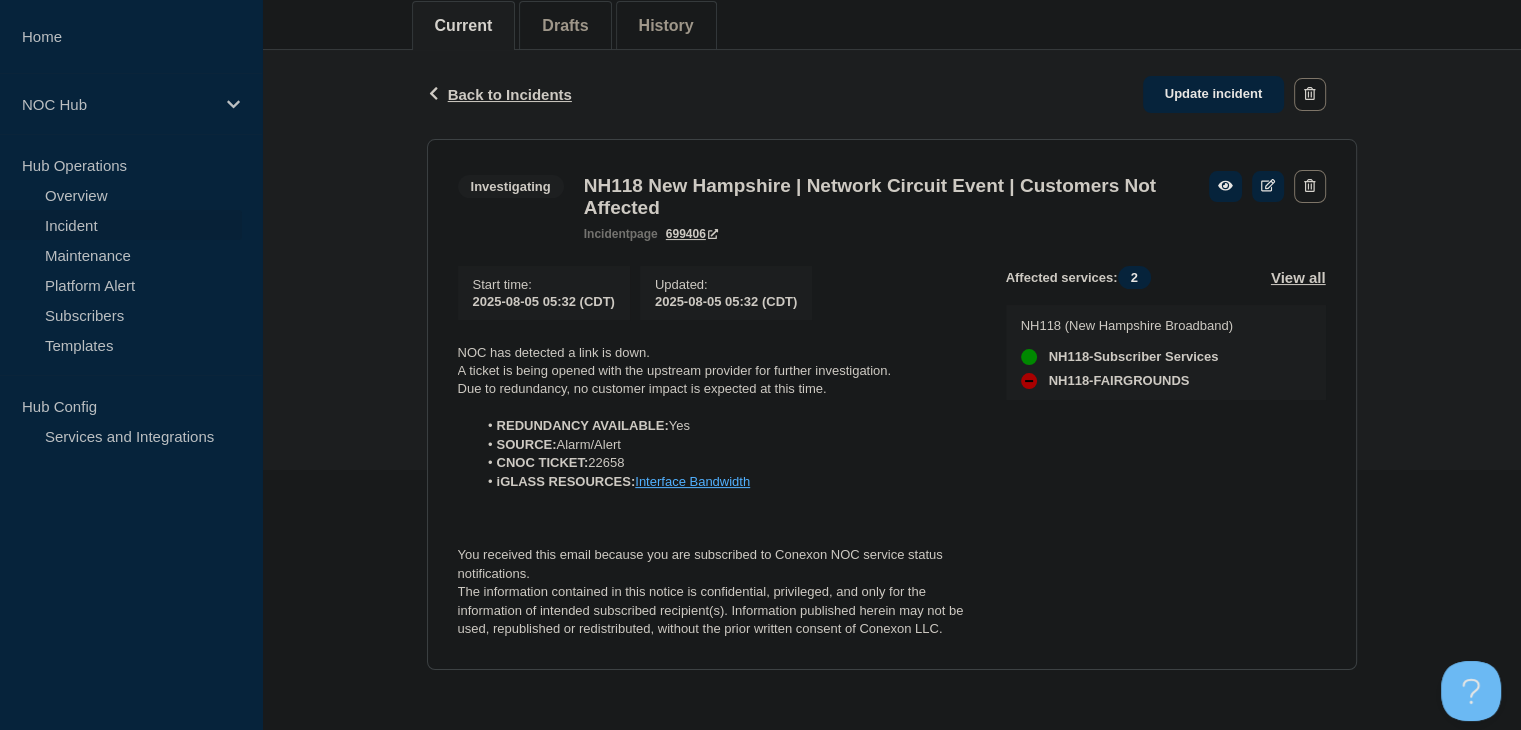 click on "Incident" at bounding box center [121, 225] 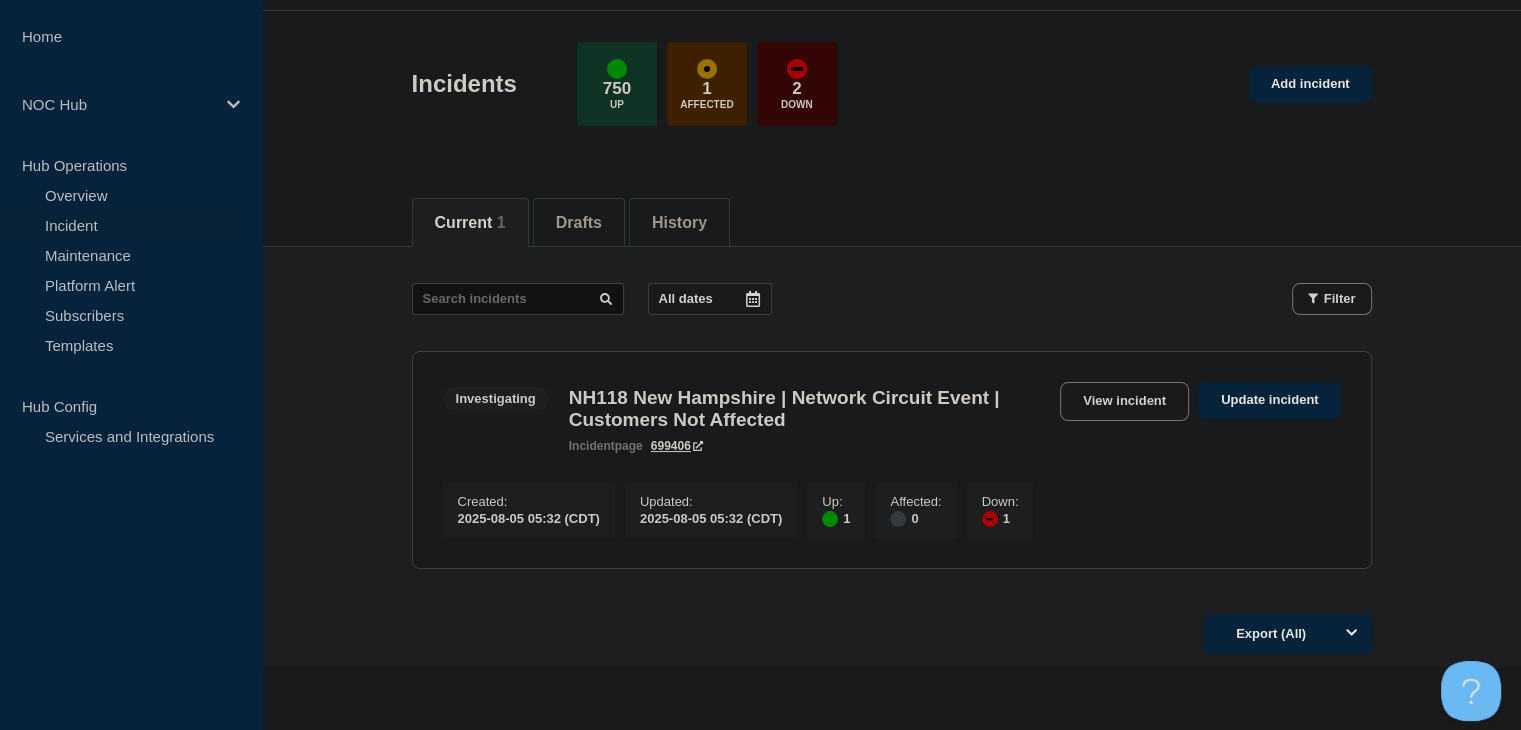 scroll, scrollTop: 179, scrollLeft: 0, axis: vertical 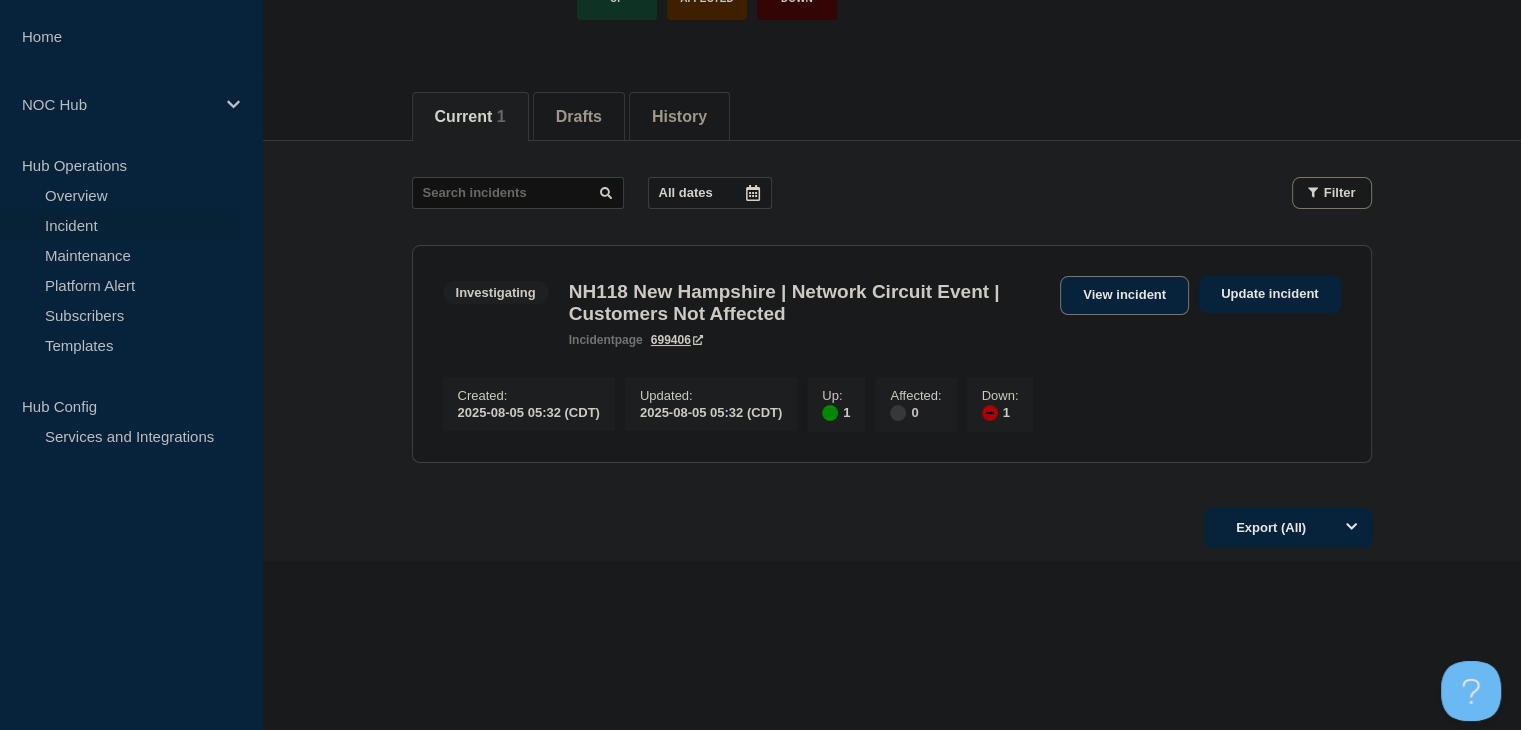 click on "View incident" at bounding box center (1124, 295) 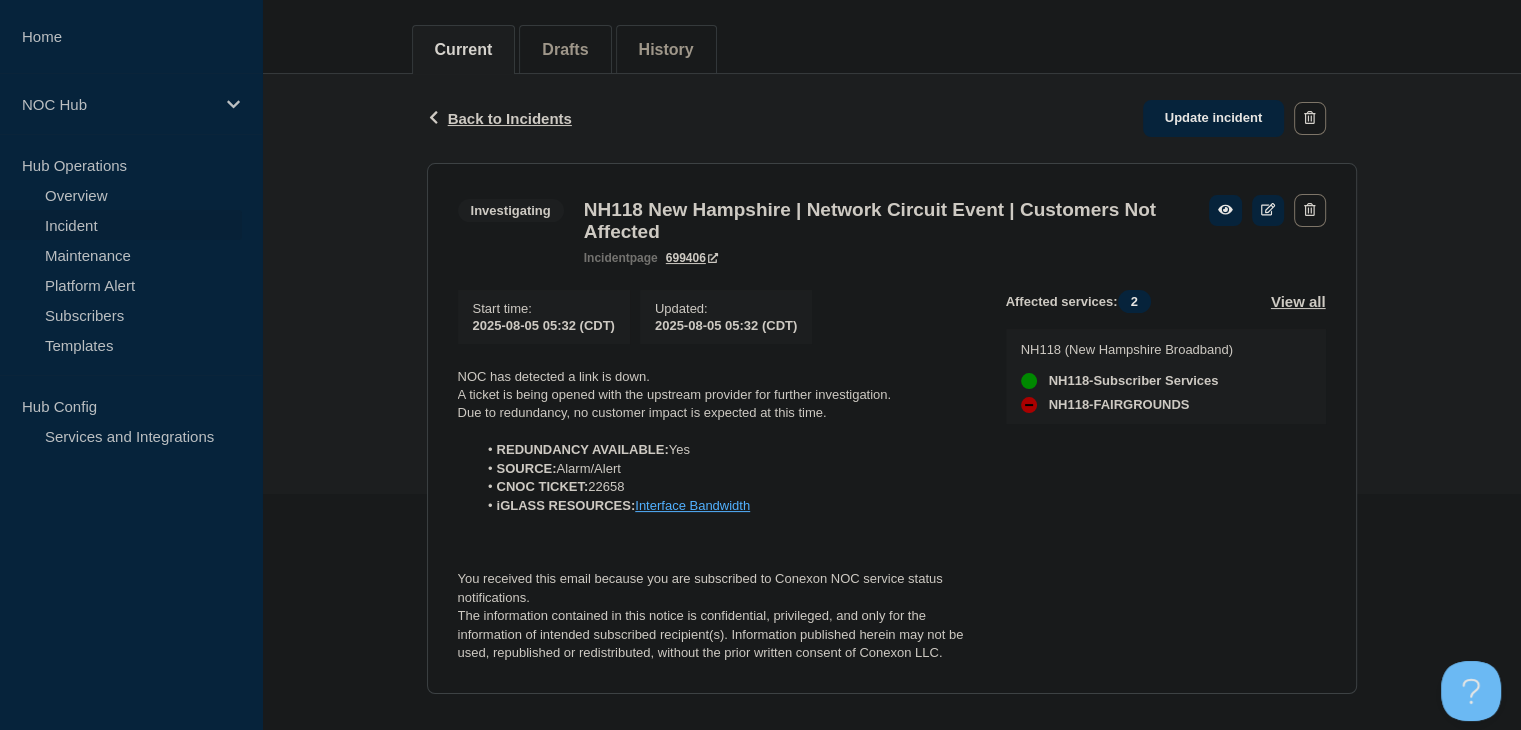 scroll, scrollTop: 272, scrollLeft: 0, axis: vertical 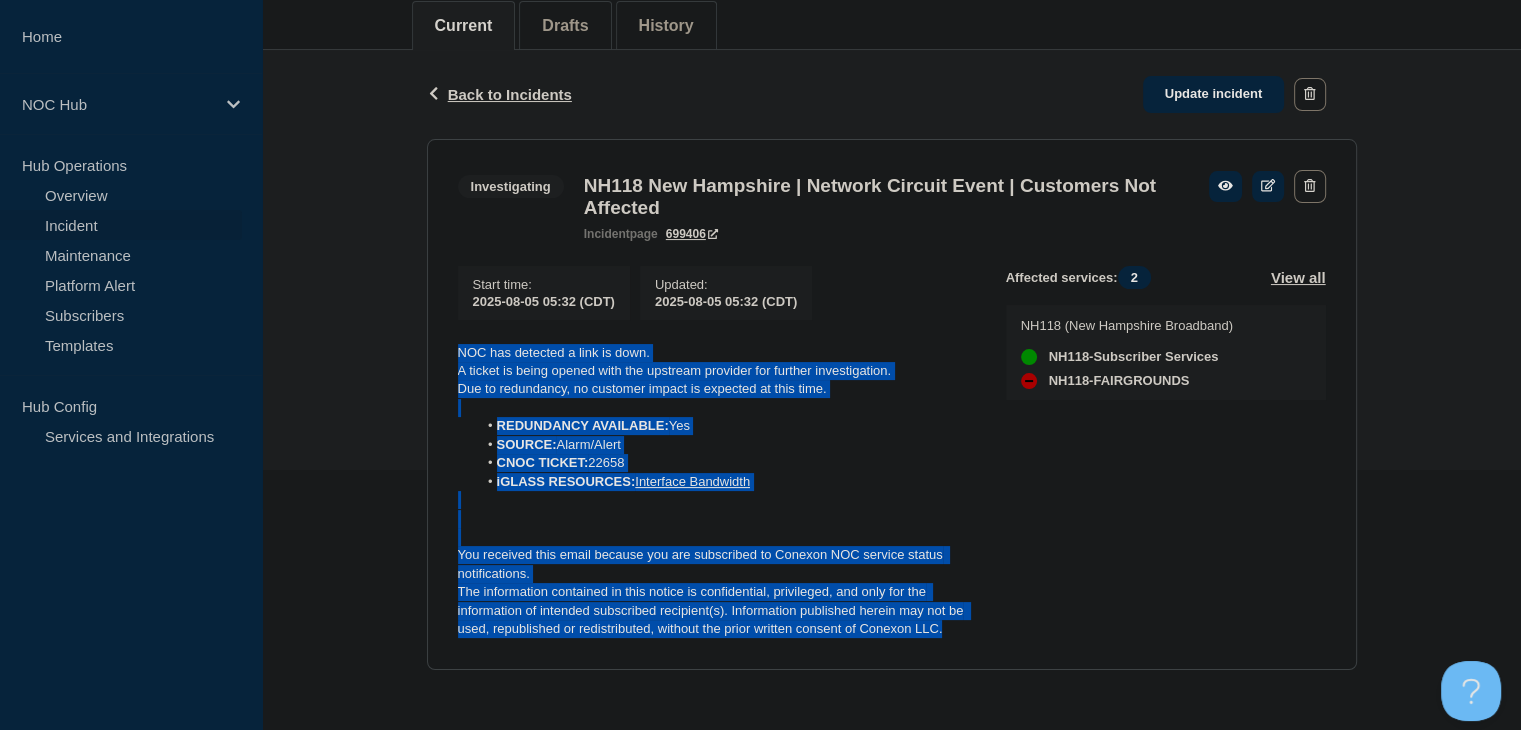 drag, startPoint x: 959, startPoint y: 638, endPoint x: 435, endPoint y: 348, distance: 598.8956 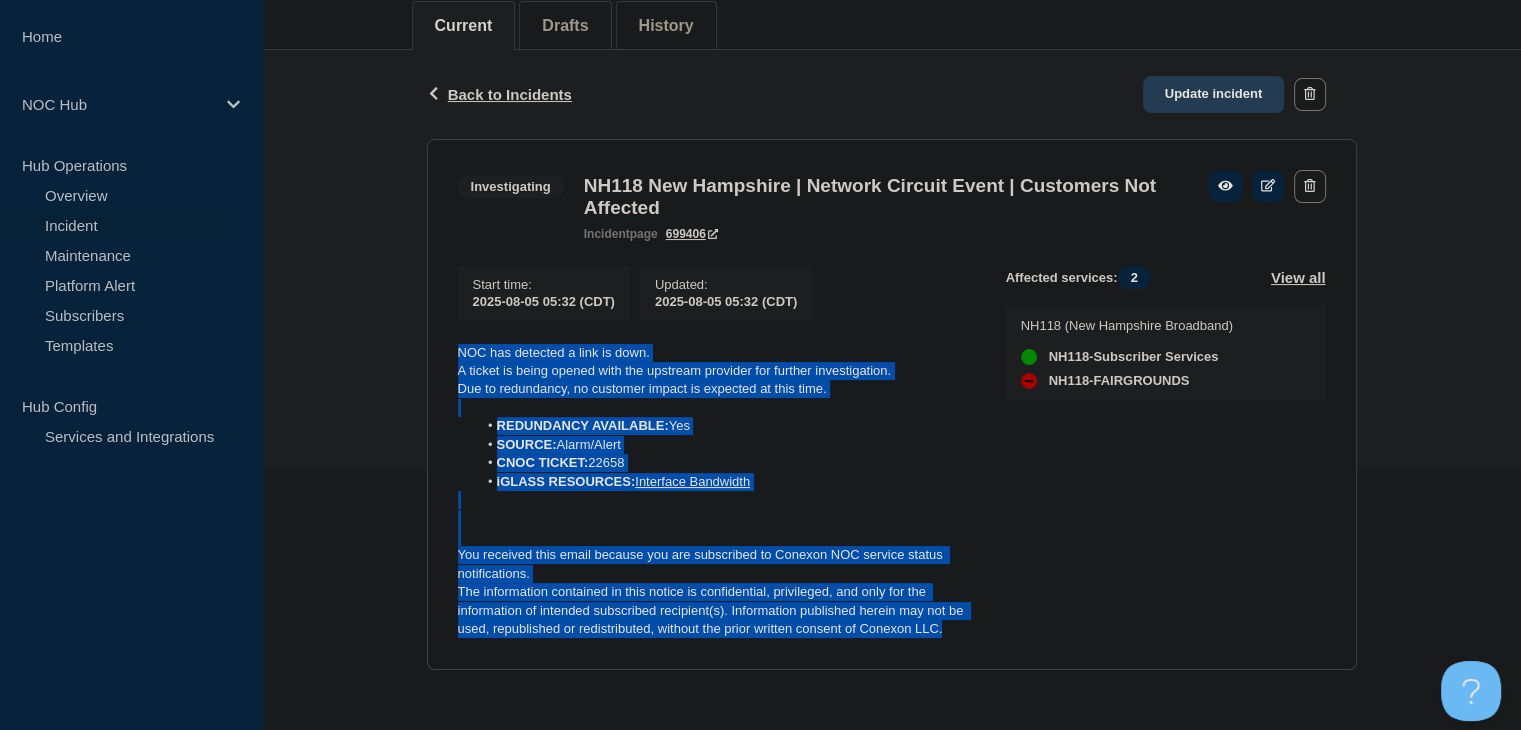 click on "Update incident" 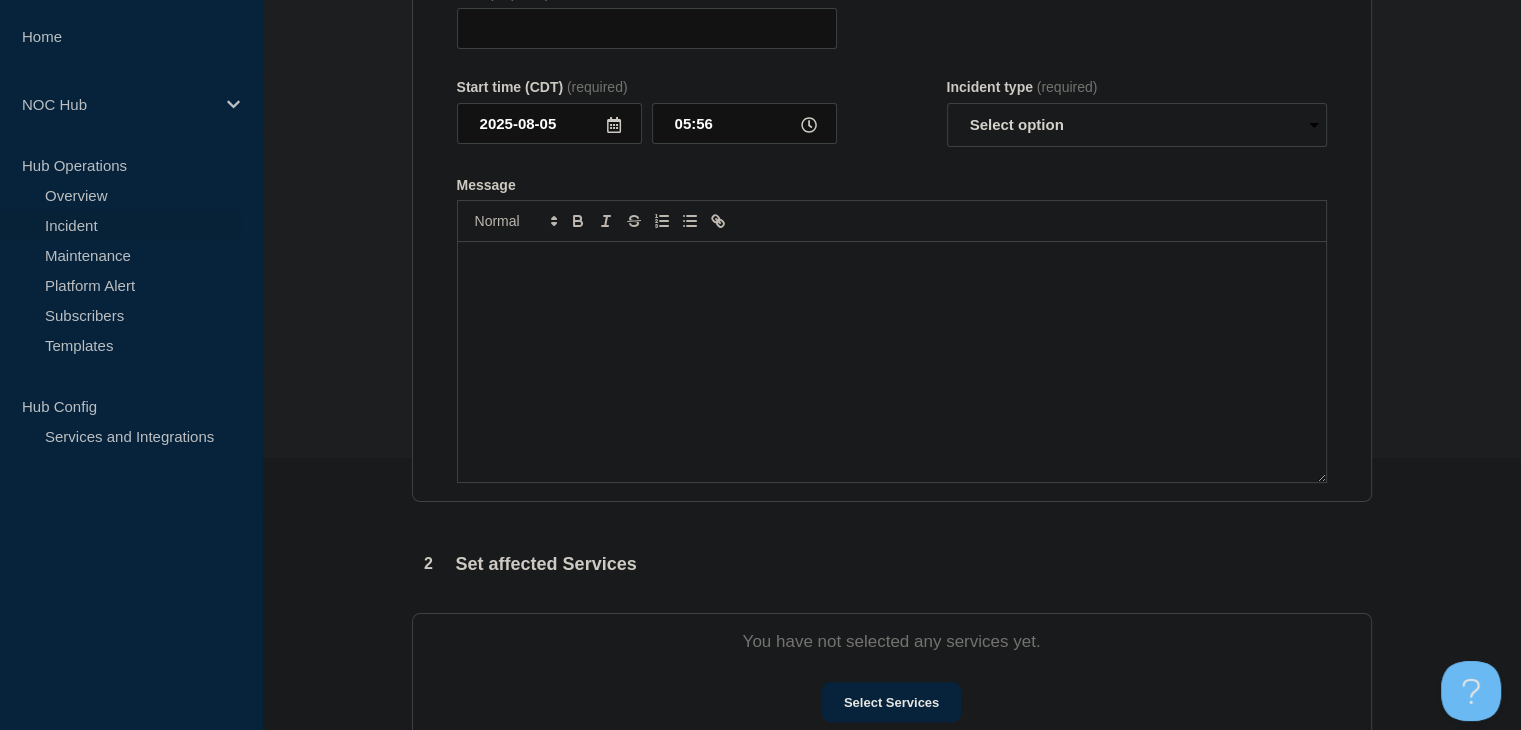type on "NH118 New Hampshire | Network Circuit Event | Customers Not Affected" 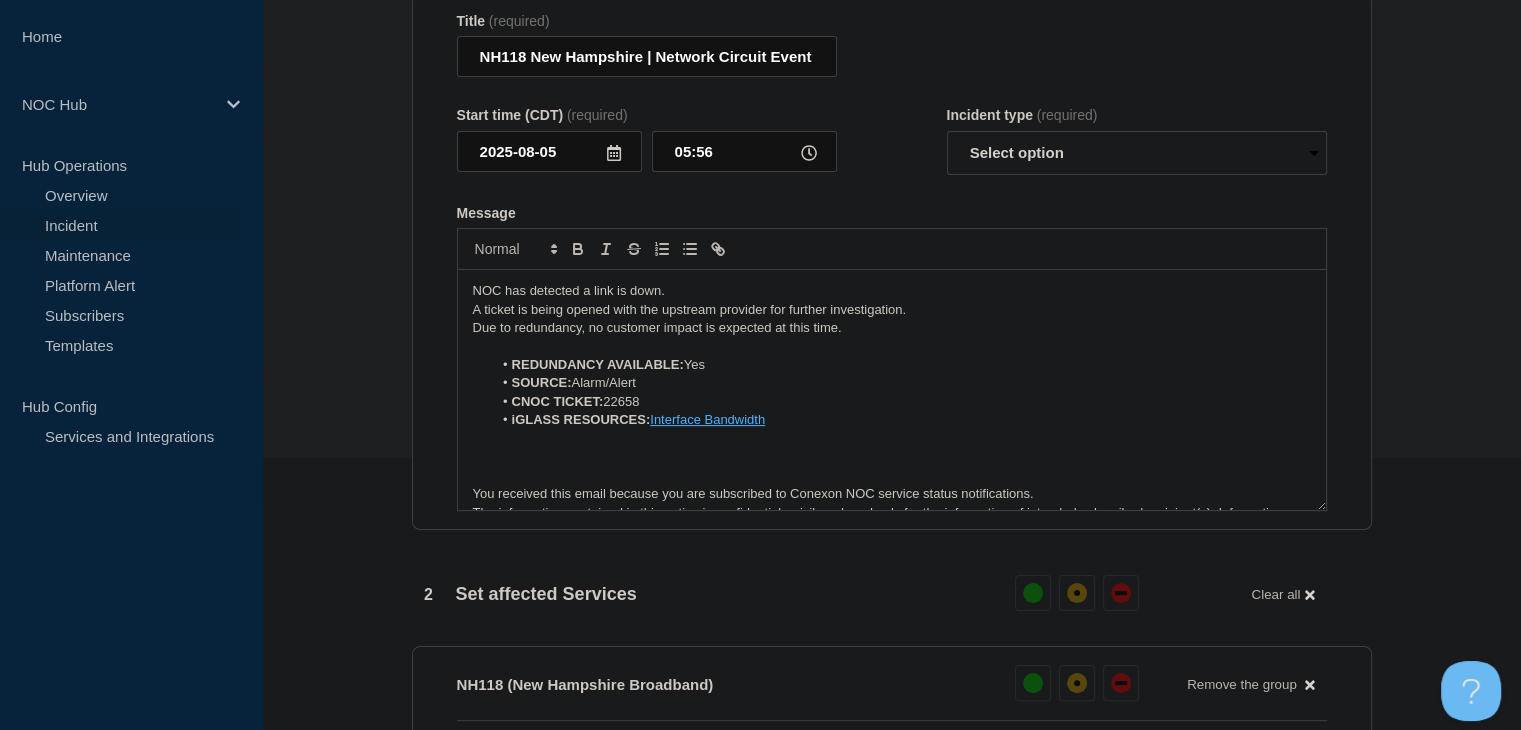 scroll, scrollTop: 28, scrollLeft: 0, axis: vertical 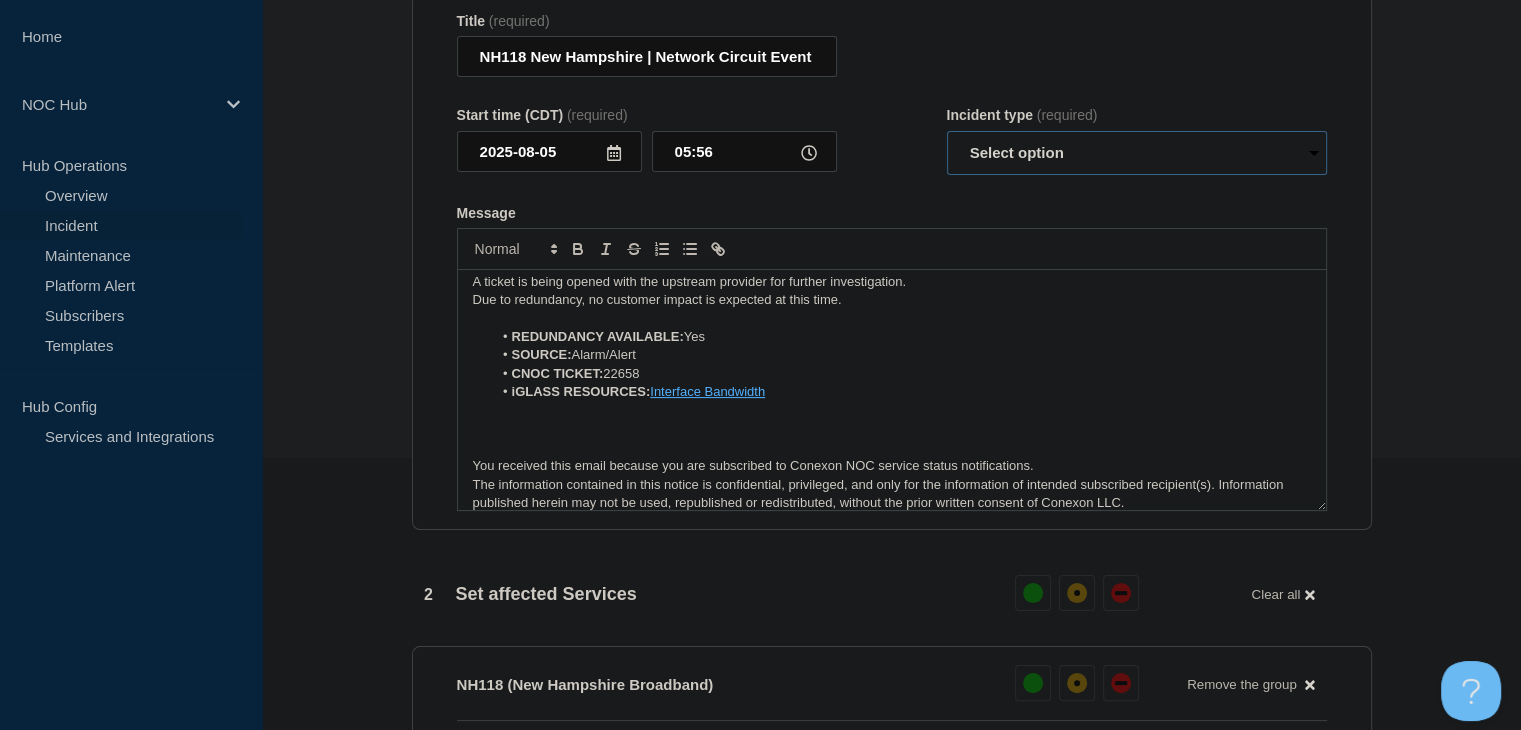 click on "Select option Investigating Identified Monitoring Resolved" at bounding box center (1137, 153) 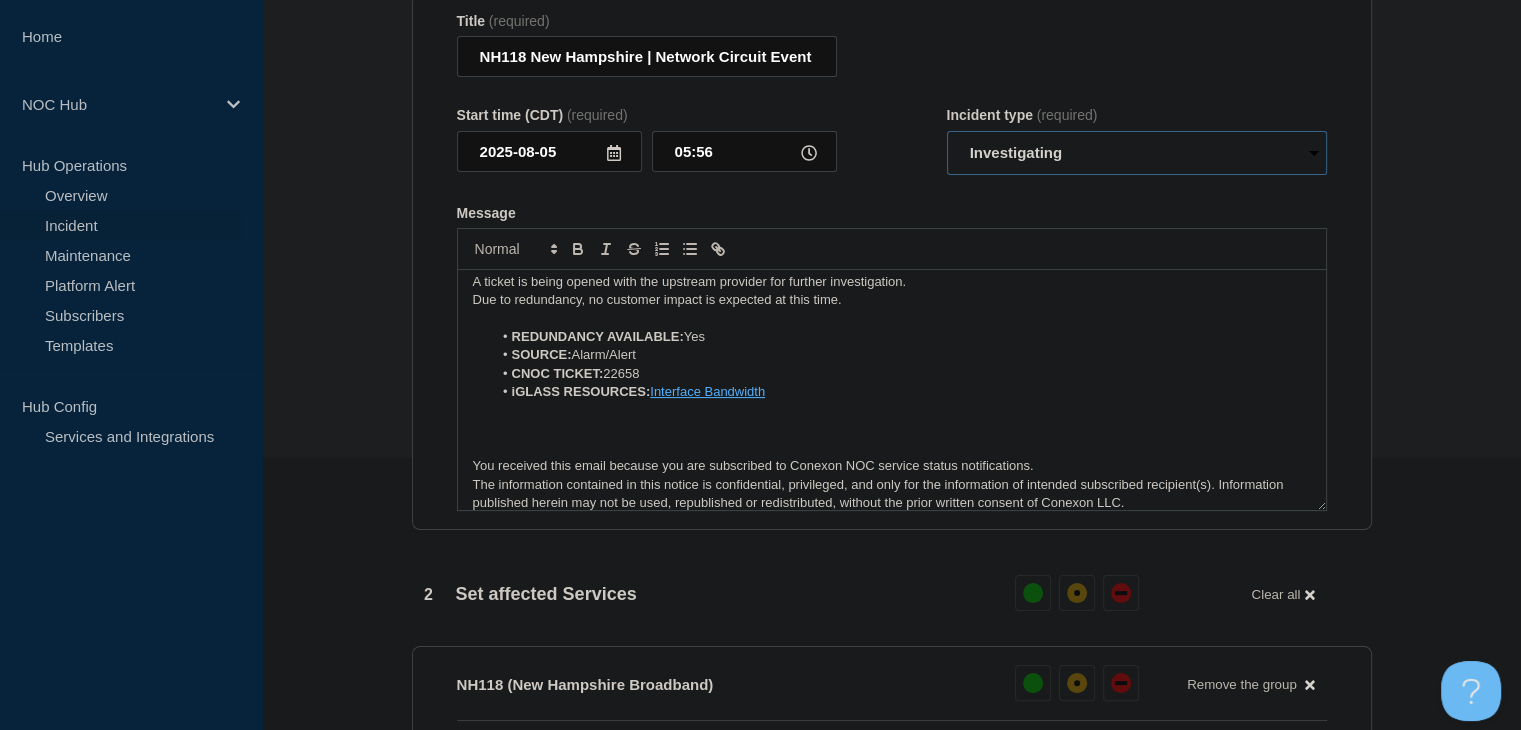 click on "Select option Investigating Identified Monitoring Resolved" at bounding box center (1137, 153) 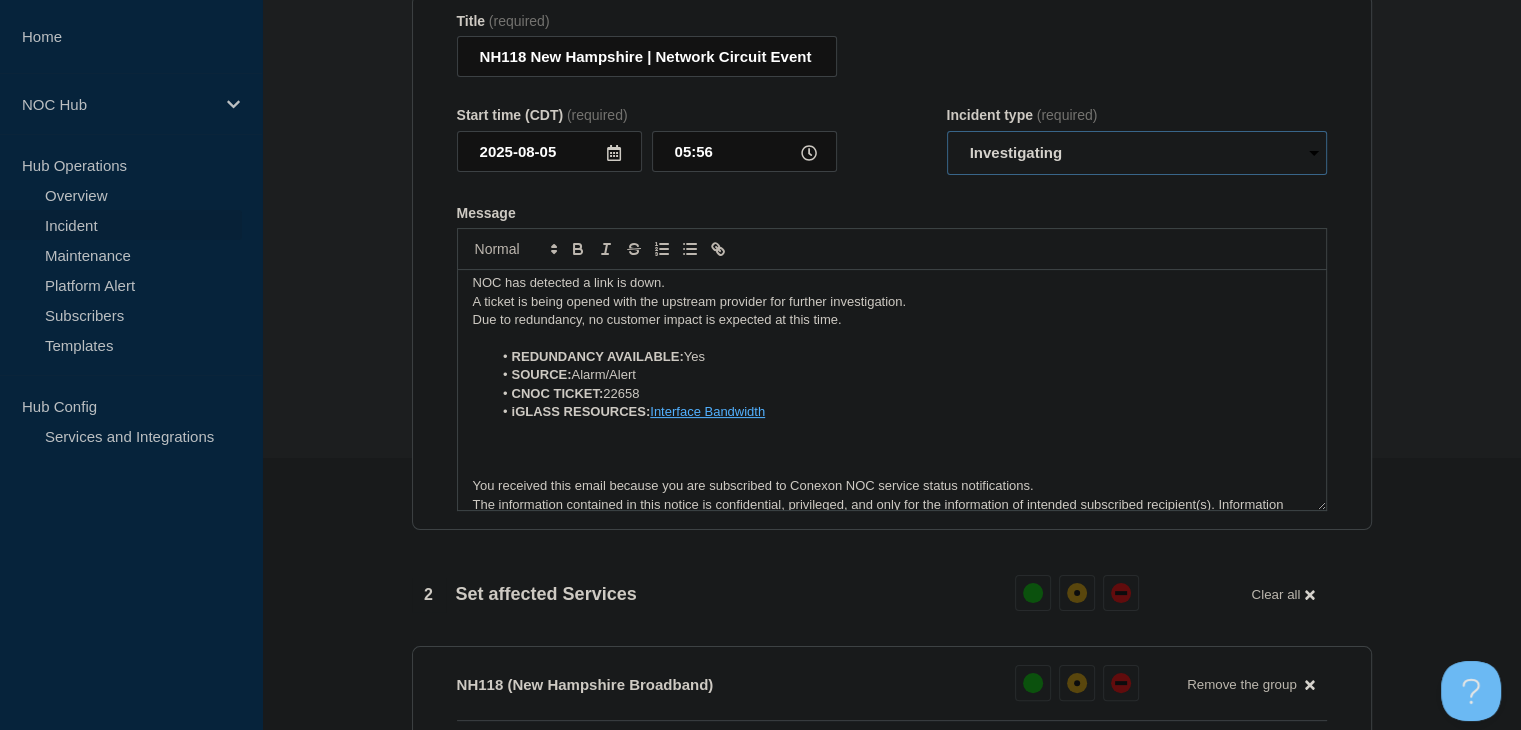 scroll, scrollTop: 0, scrollLeft: 0, axis: both 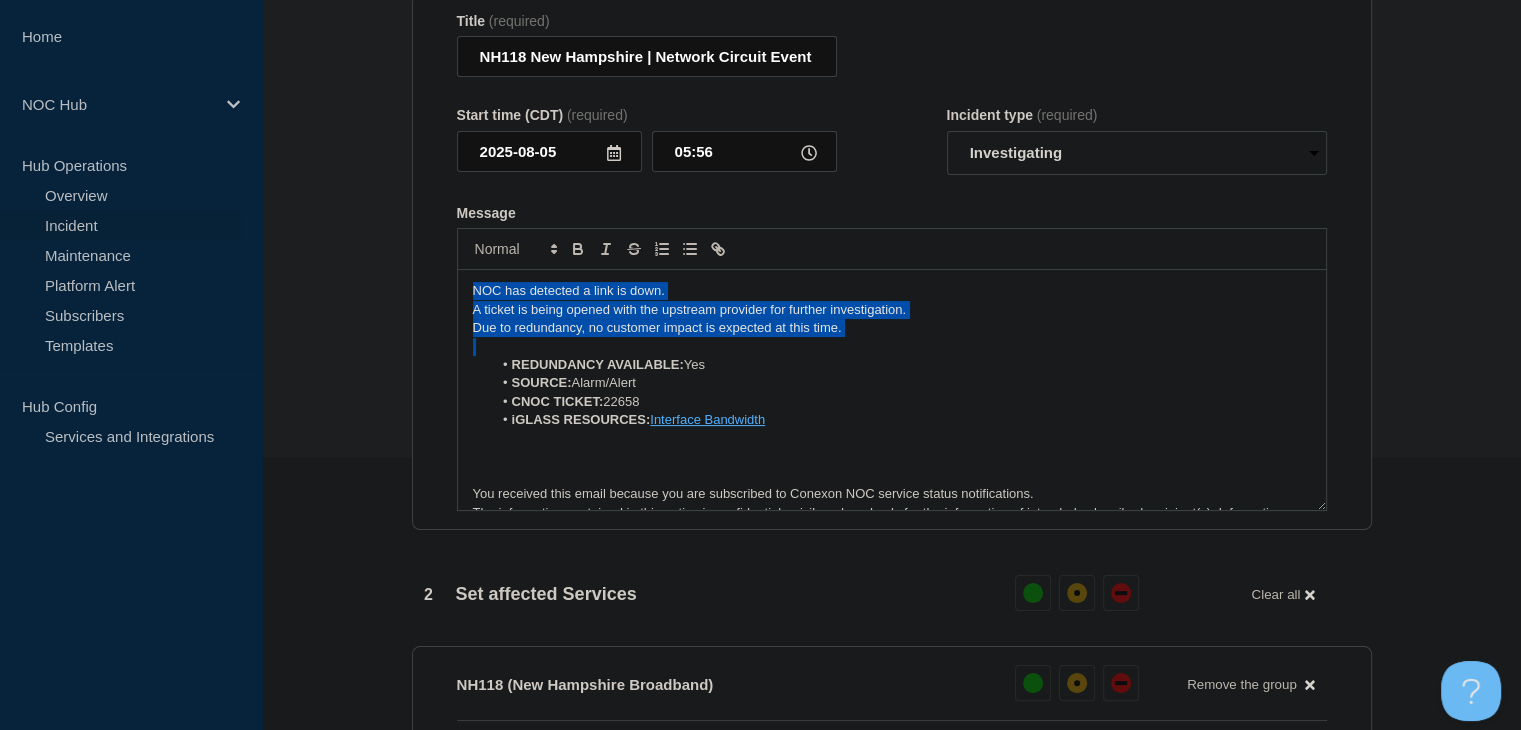drag, startPoint x: 751, startPoint y: 340, endPoint x: 243, endPoint y: 245, distance: 516.8065 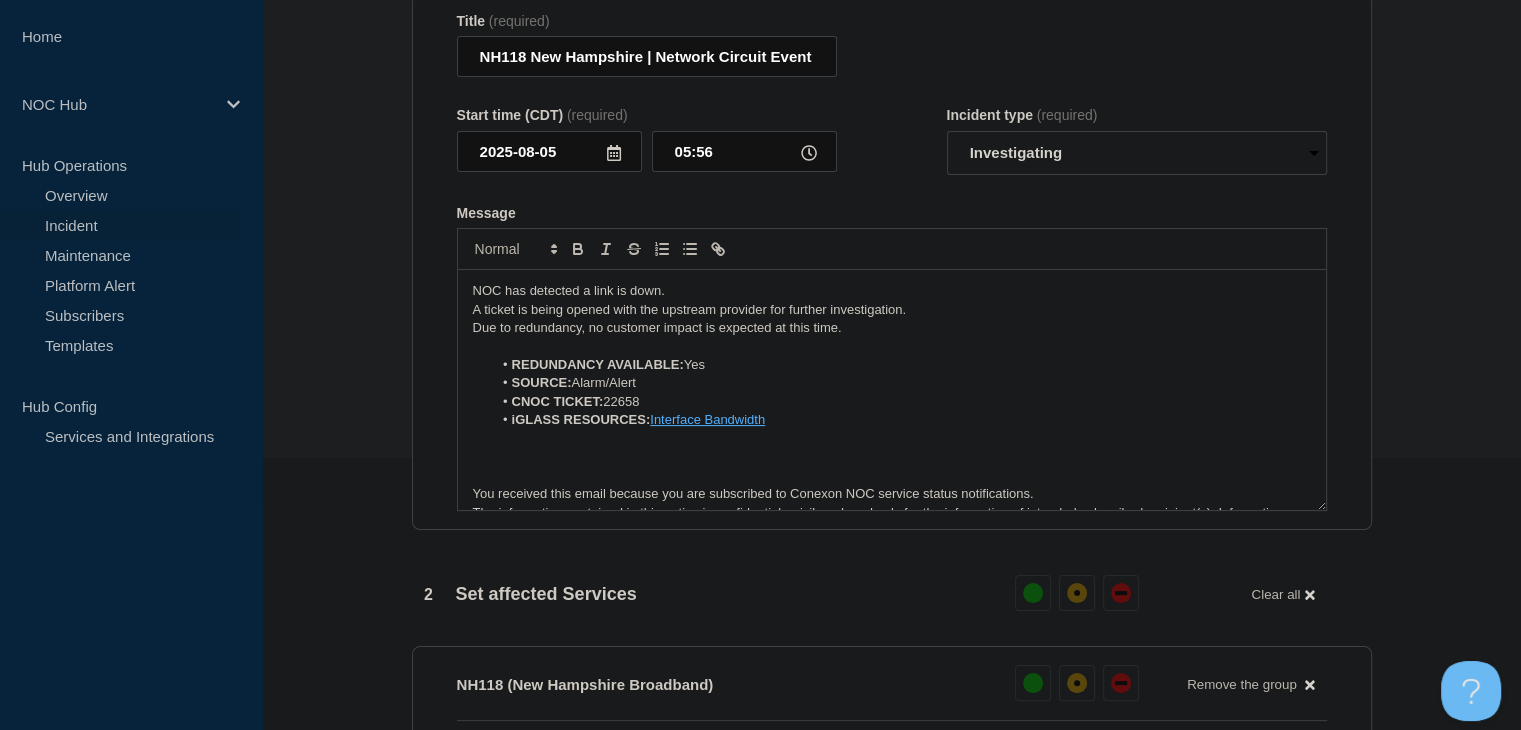 type 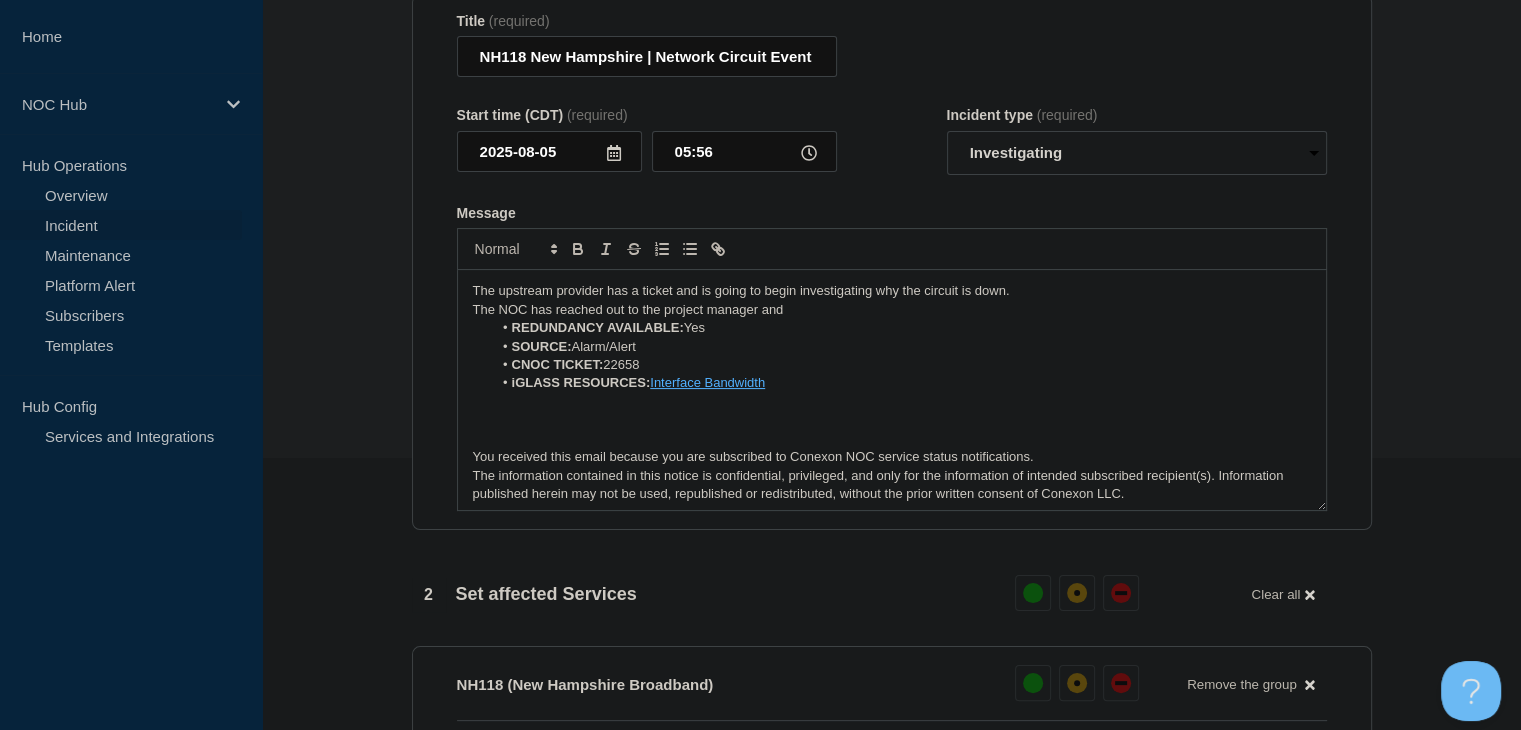 click on "The NOC has reached out to the project manager and" at bounding box center [892, 310] 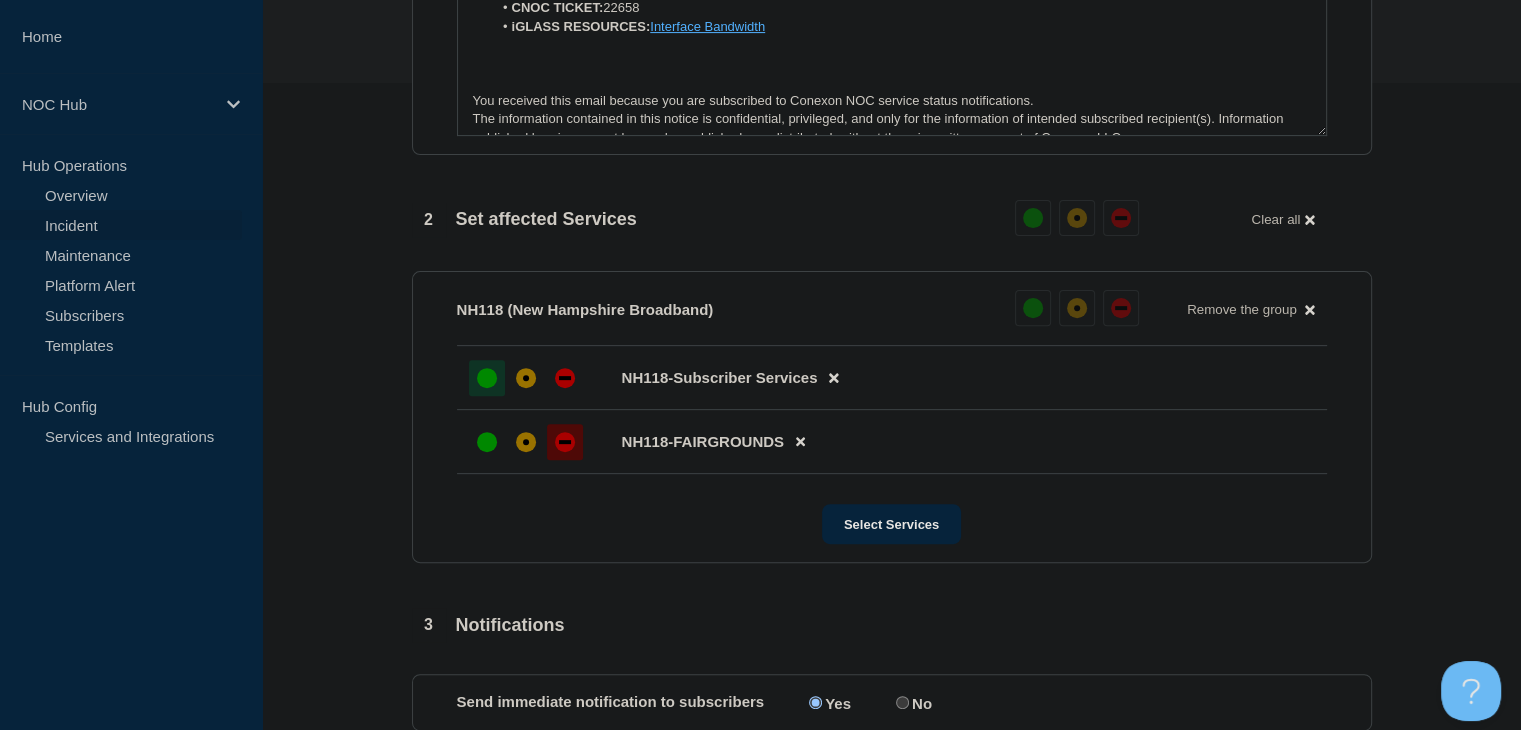 scroll, scrollTop: 872, scrollLeft: 0, axis: vertical 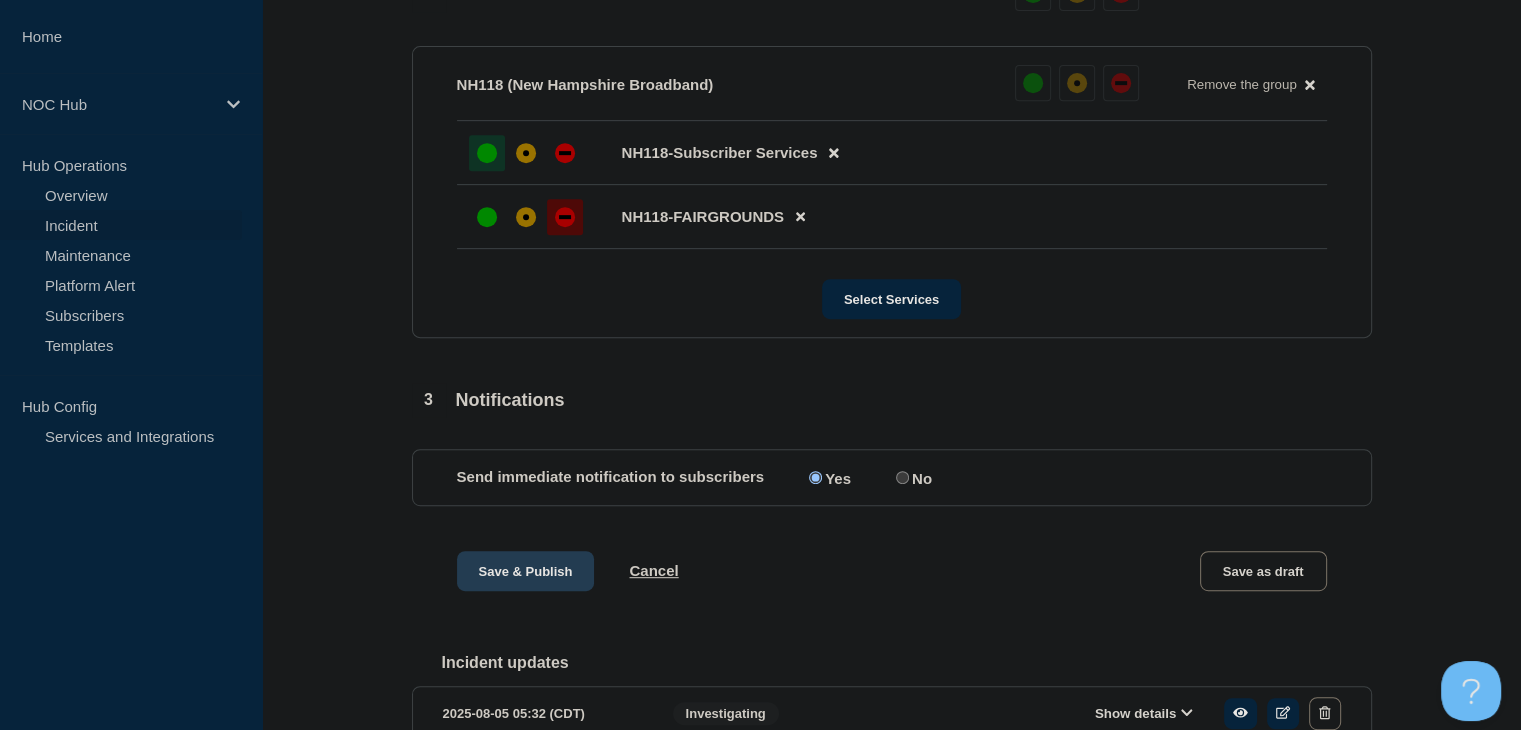click on "Save & Publish" at bounding box center (526, 571) 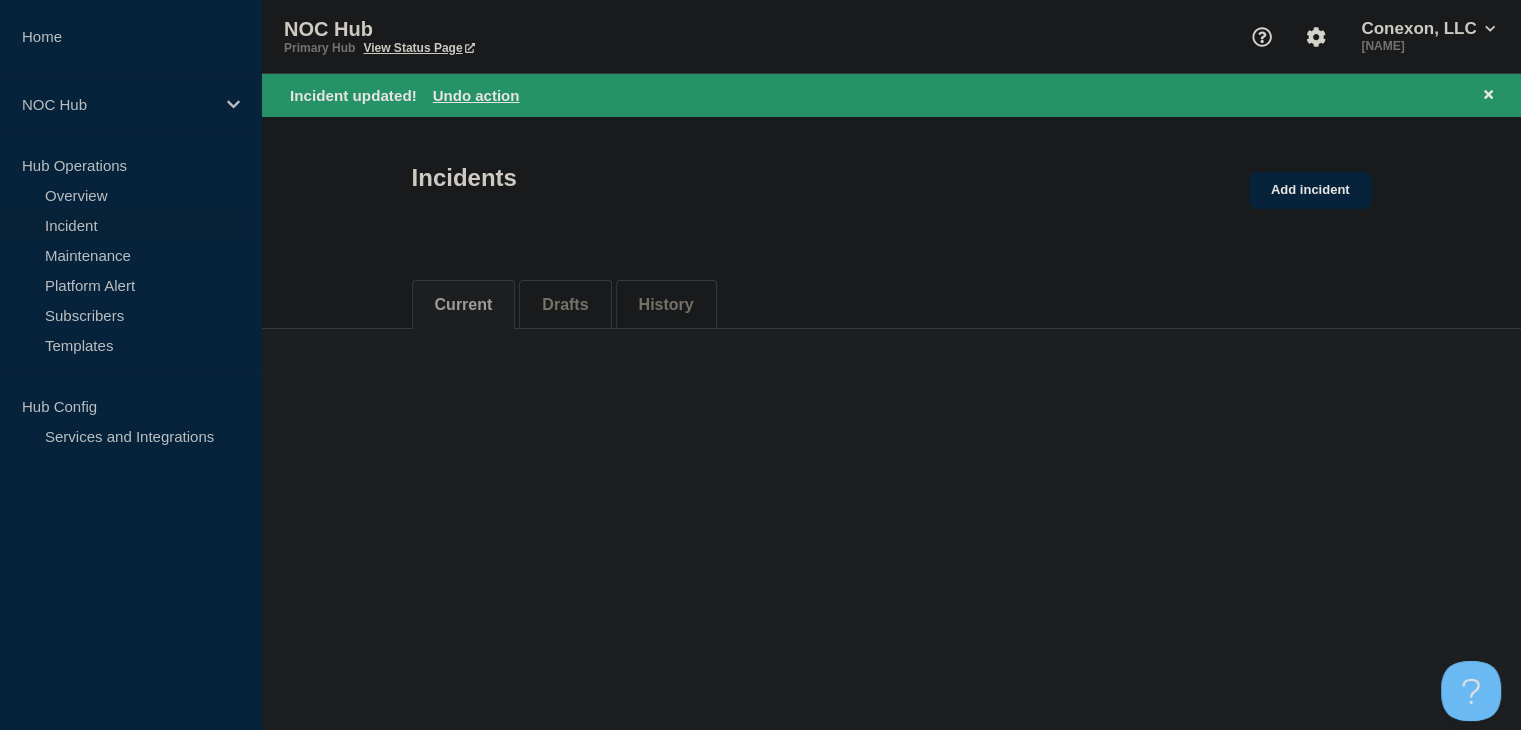 scroll, scrollTop: 0, scrollLeft: 0, axis: both 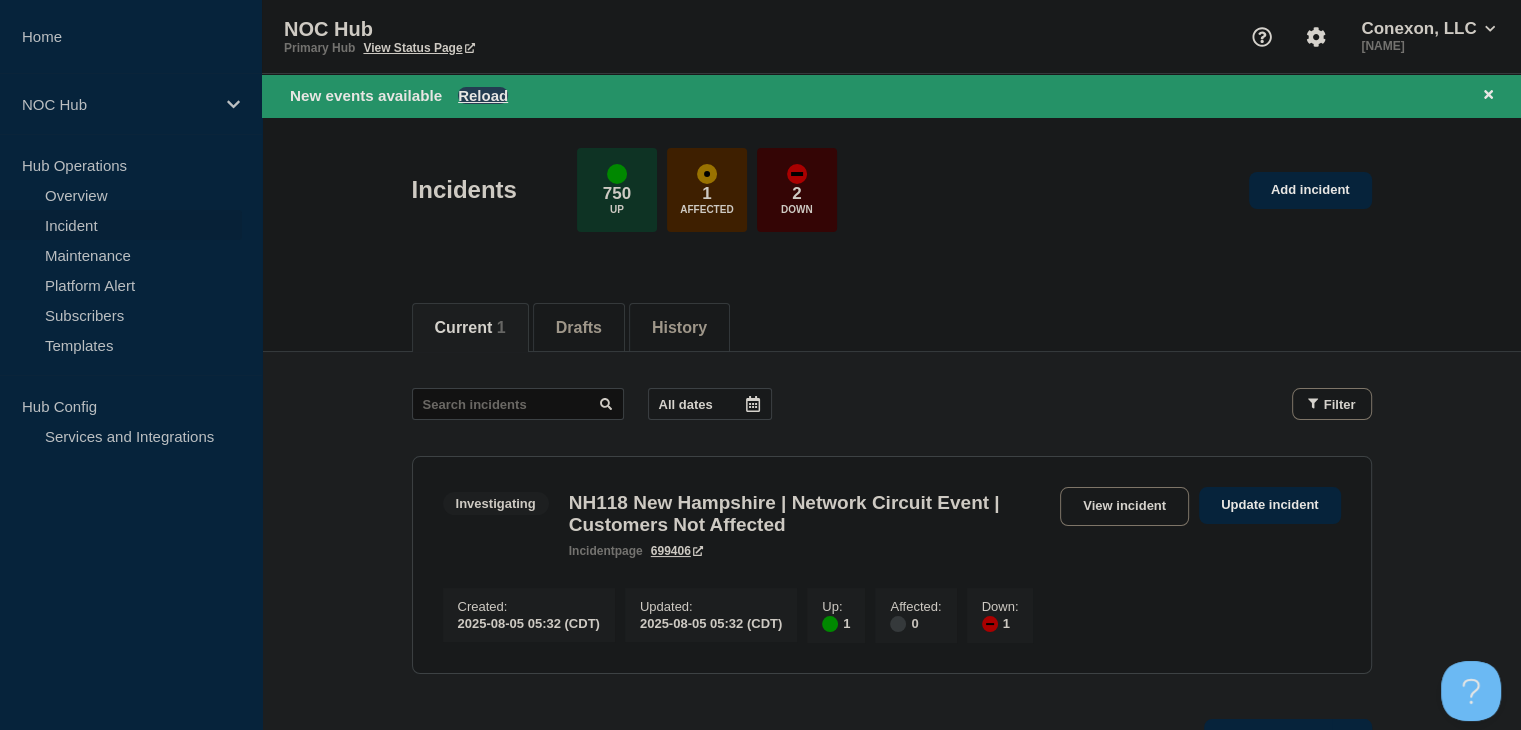 click on "Reload" at bounding box center (483, 95) 